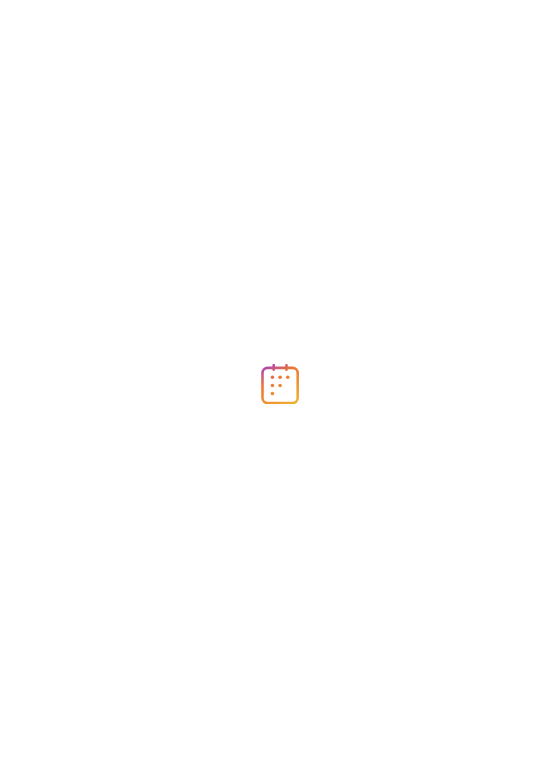 scroll, scrollTop: 0, scrollLeft: 0, axis: both 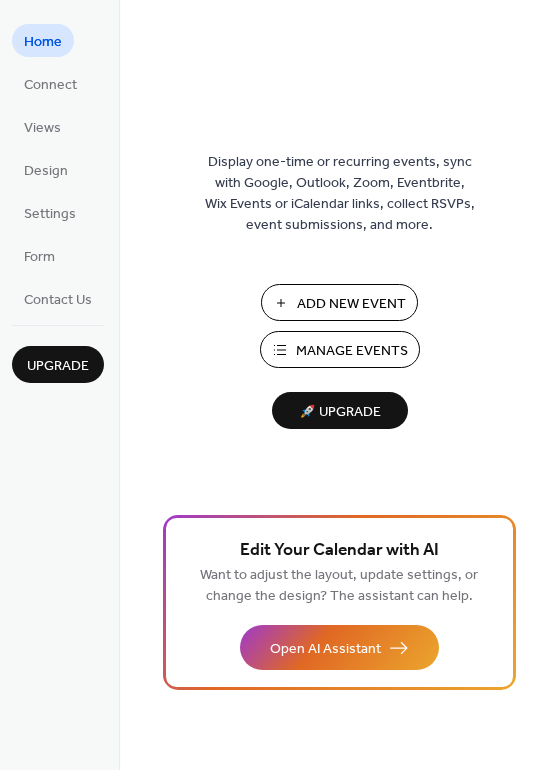 click on "Manage Events" at bounding box center [340, 349] 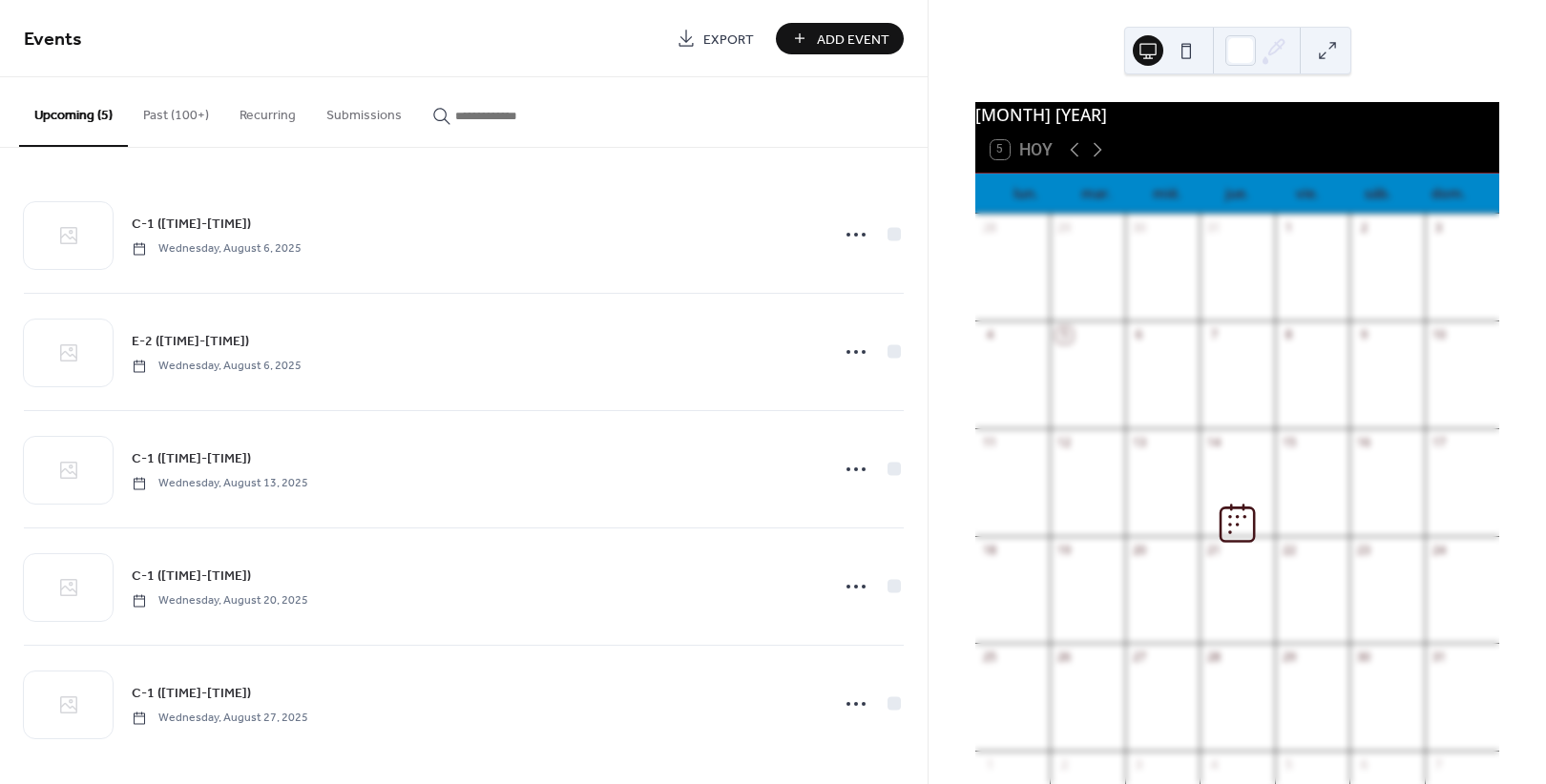 scroll, scrollTop: 0, scrollLeft: 0, axis: both 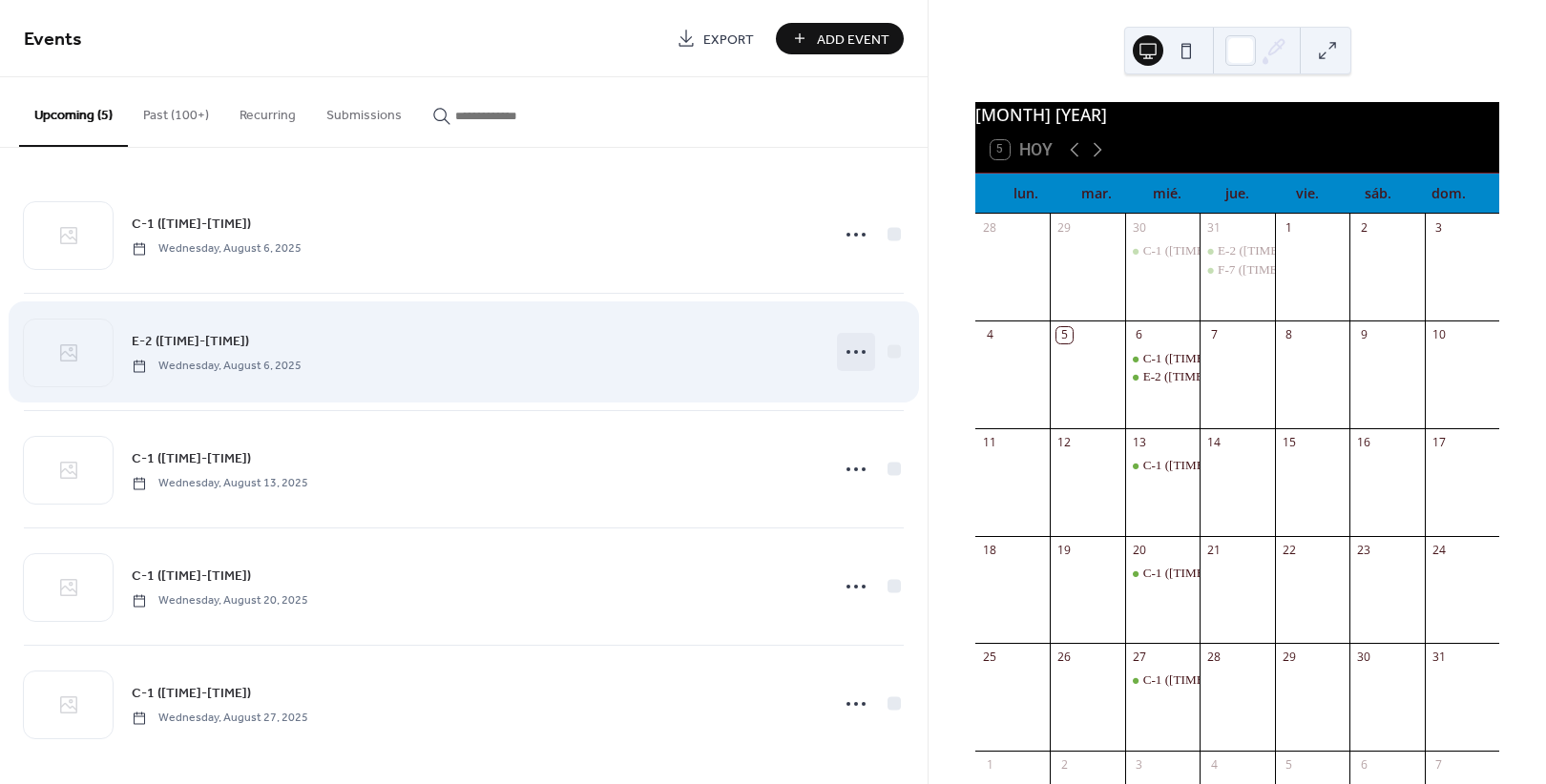 click 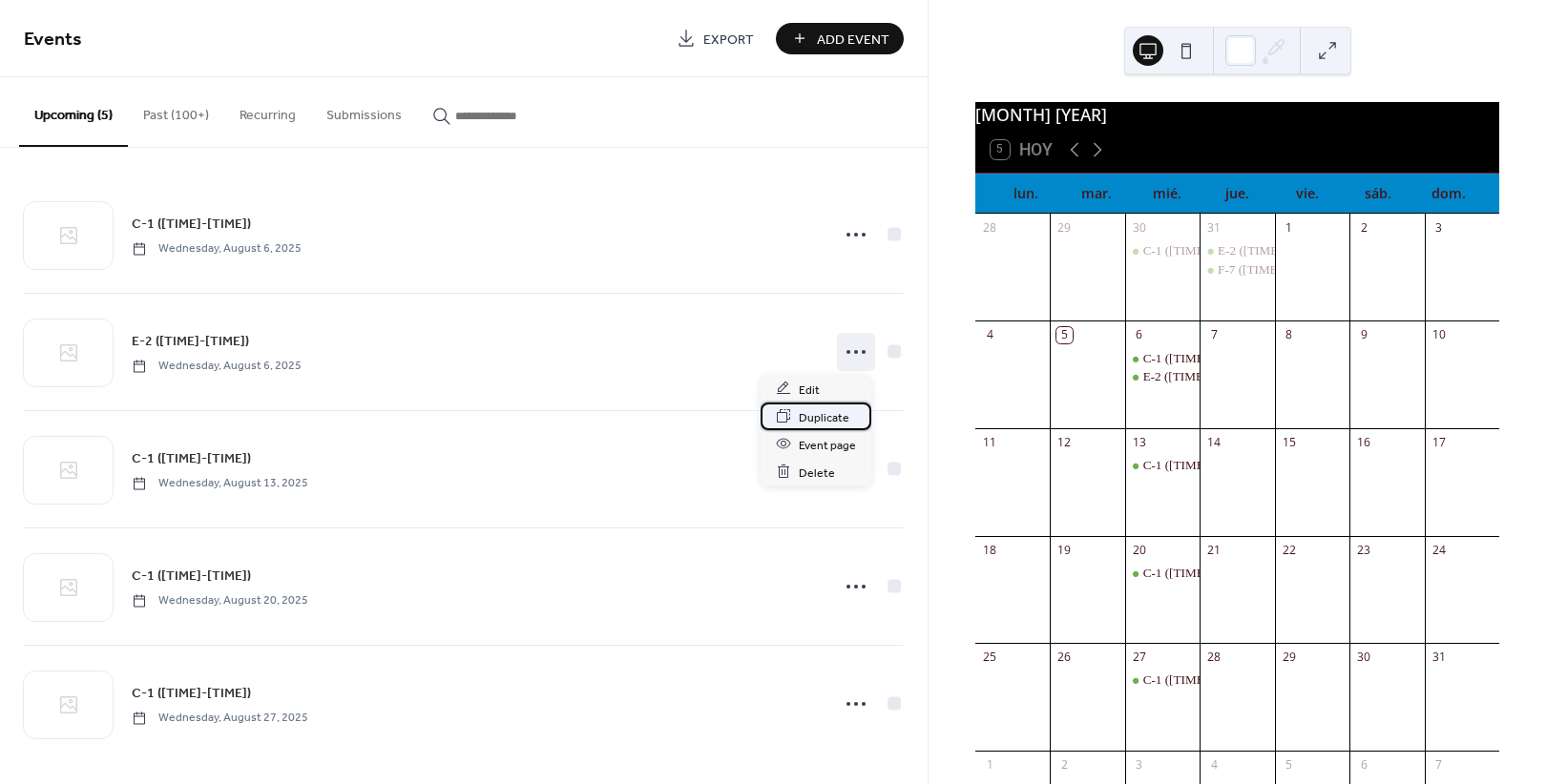 click on "Duplicate" at bounding box center [824, 417] 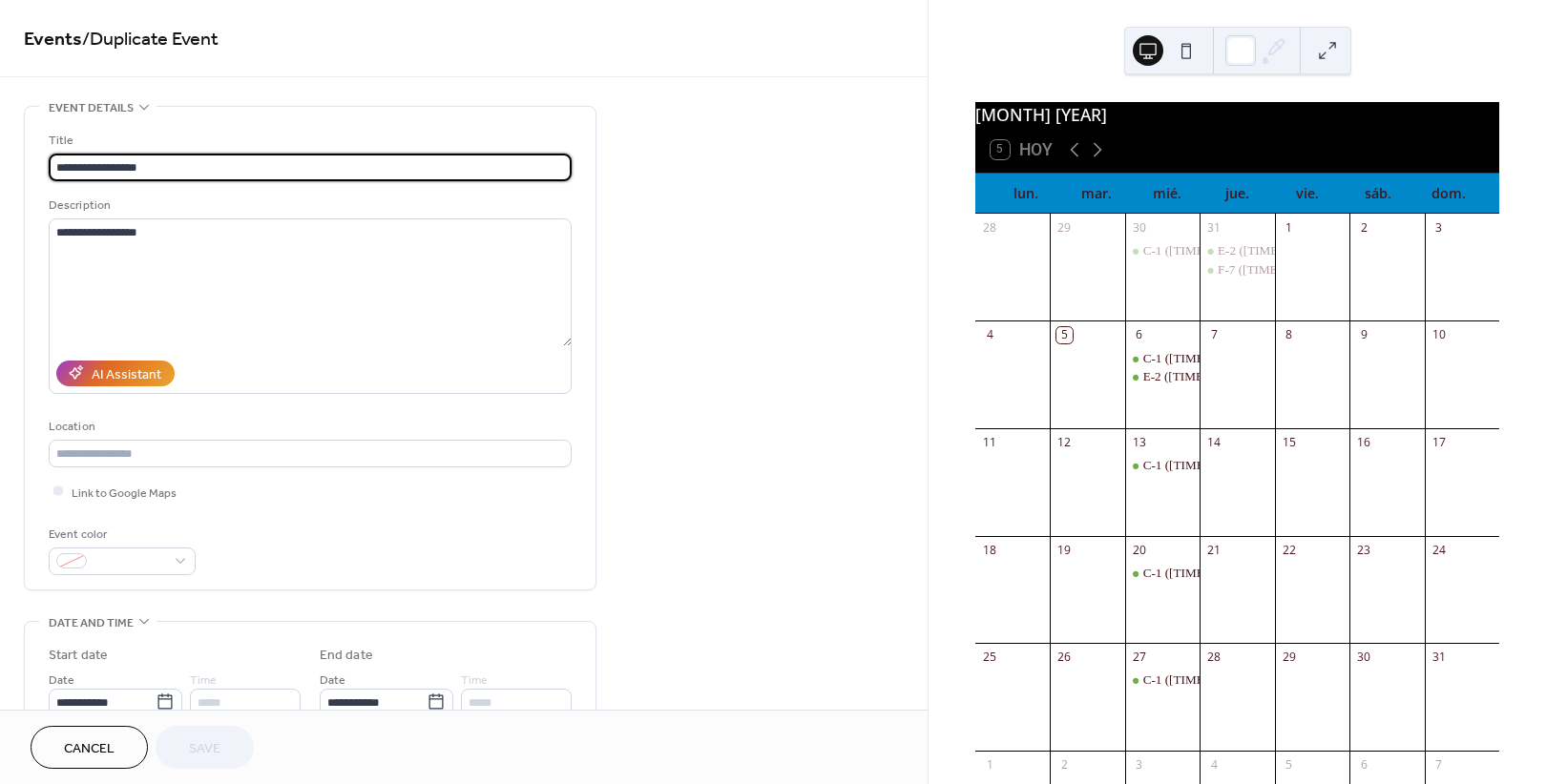 drag, startPoint x: 73, startPoint y: 163, endPoint x: -18, endPoint y: 153, distance: 91.5478 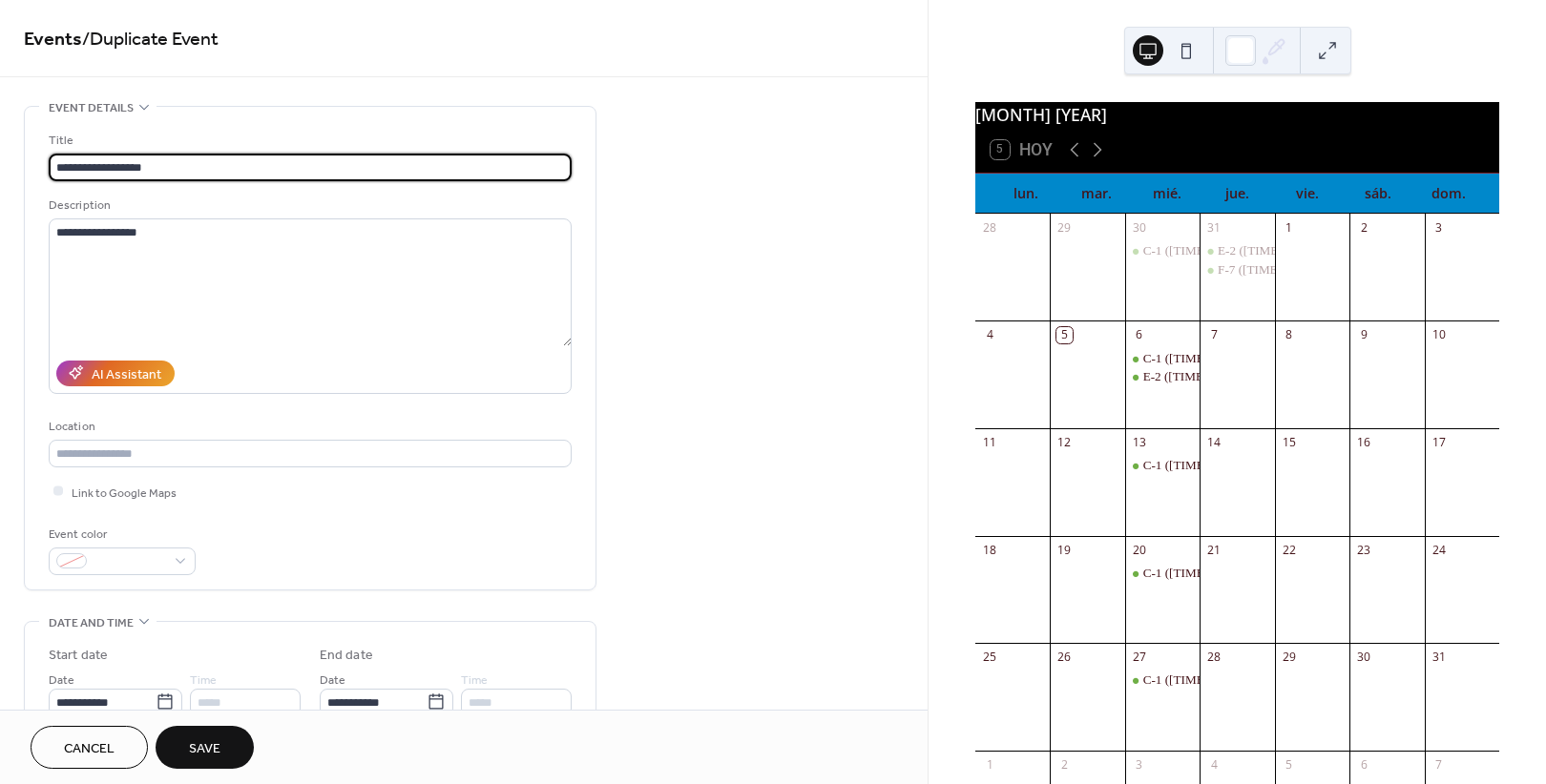 drag, startPoint x: 192, startPoint y: 171, endPoint x: 1, endPoint y: 186, distance: 191.5881 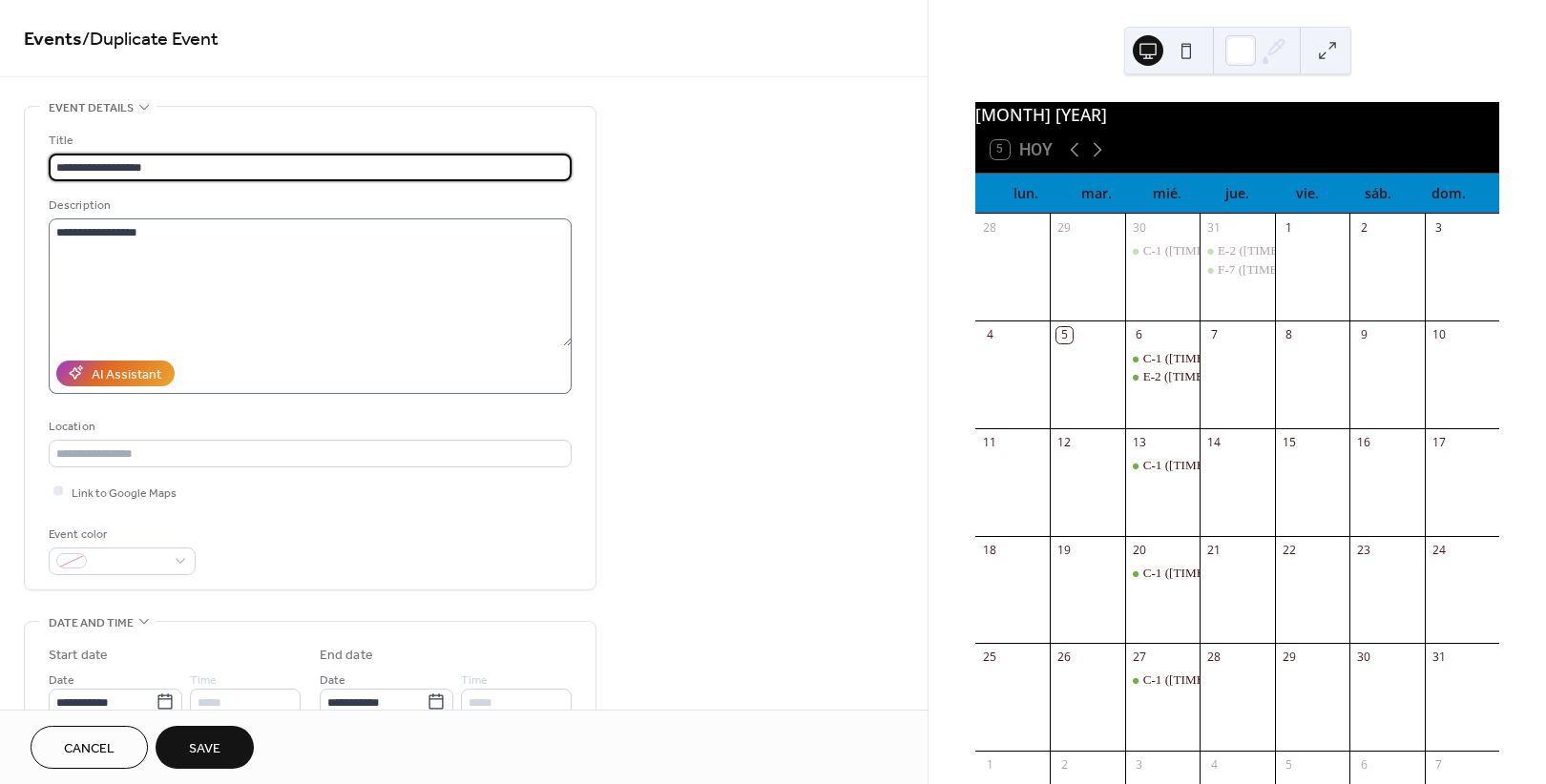 type on "**********" 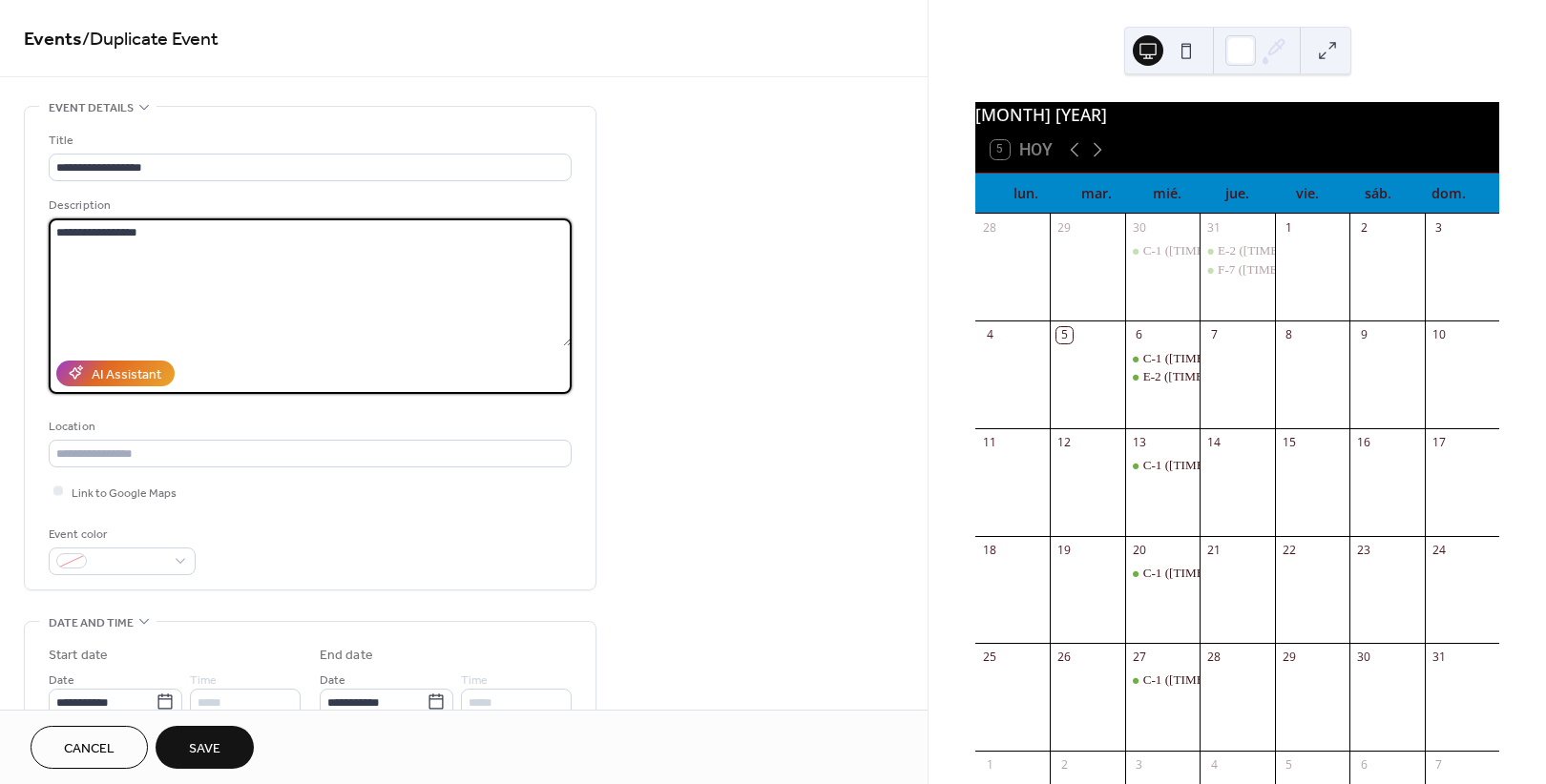 drag, startPoint x: 196, startPoint y: 234, endPoint x: 1, endPoint y: 235, distance: 195.00256 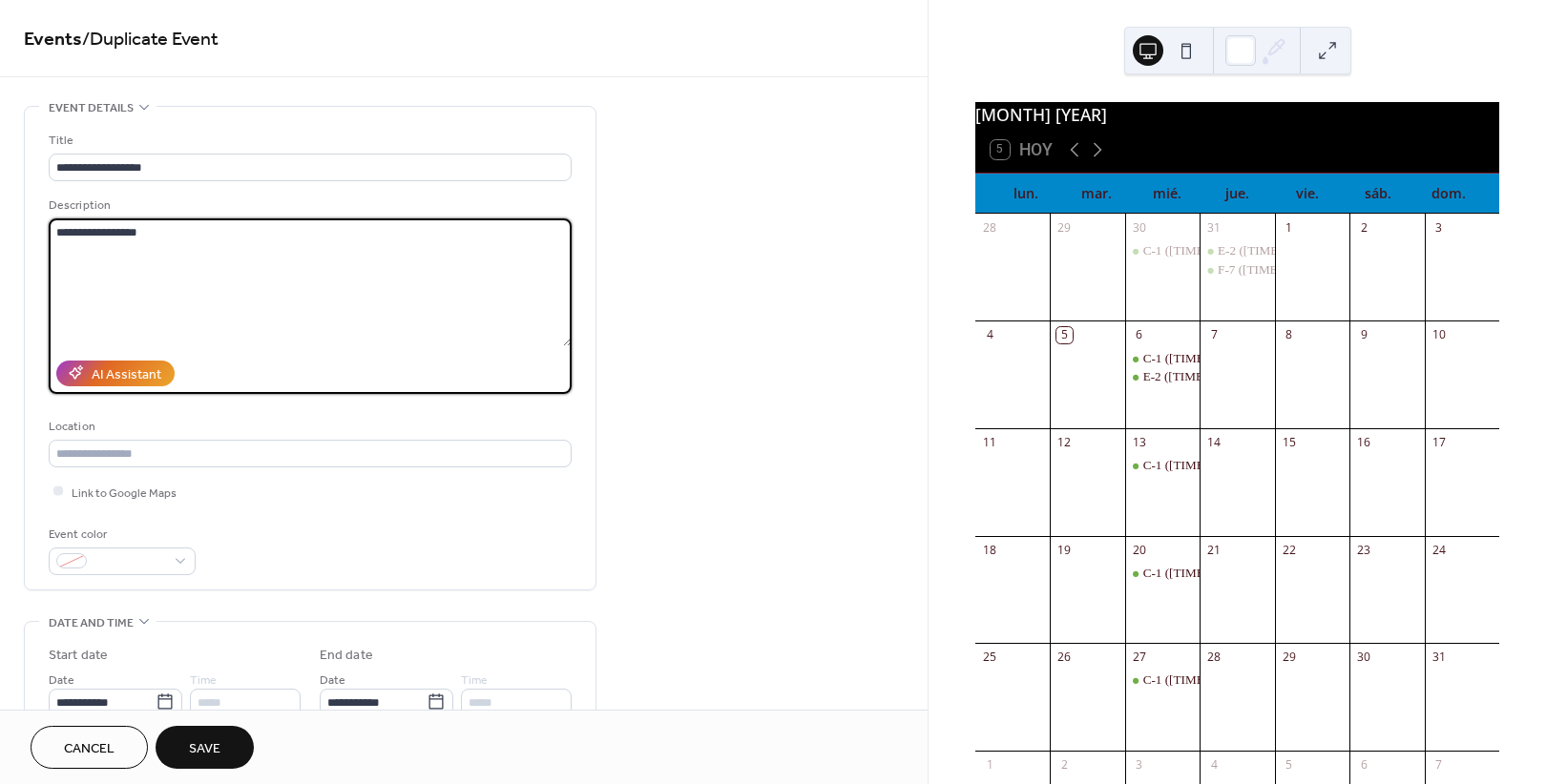 paste on "*" 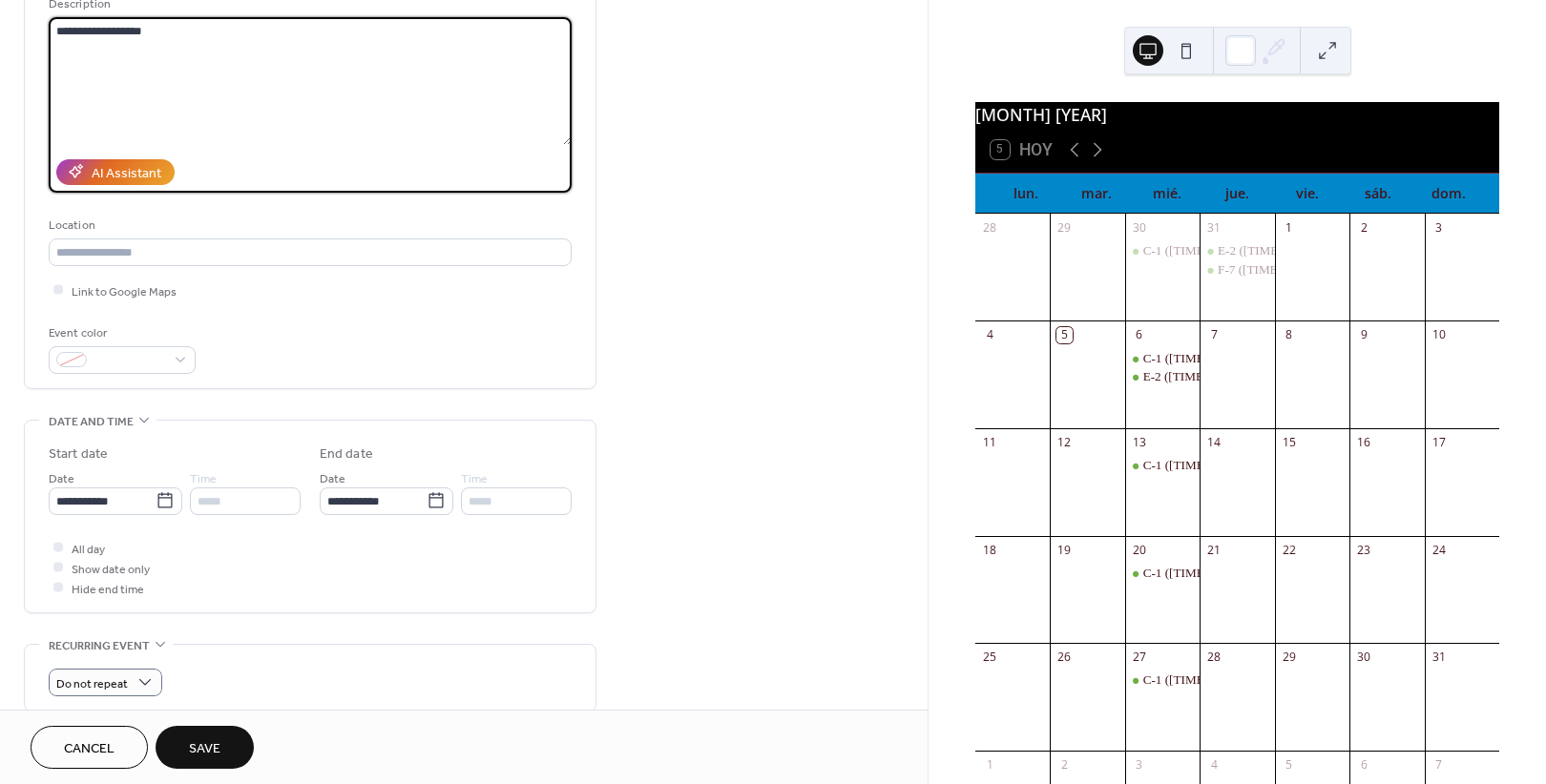 scroll, scrollTop: 238, scrollLeft: 0, axis: vertical 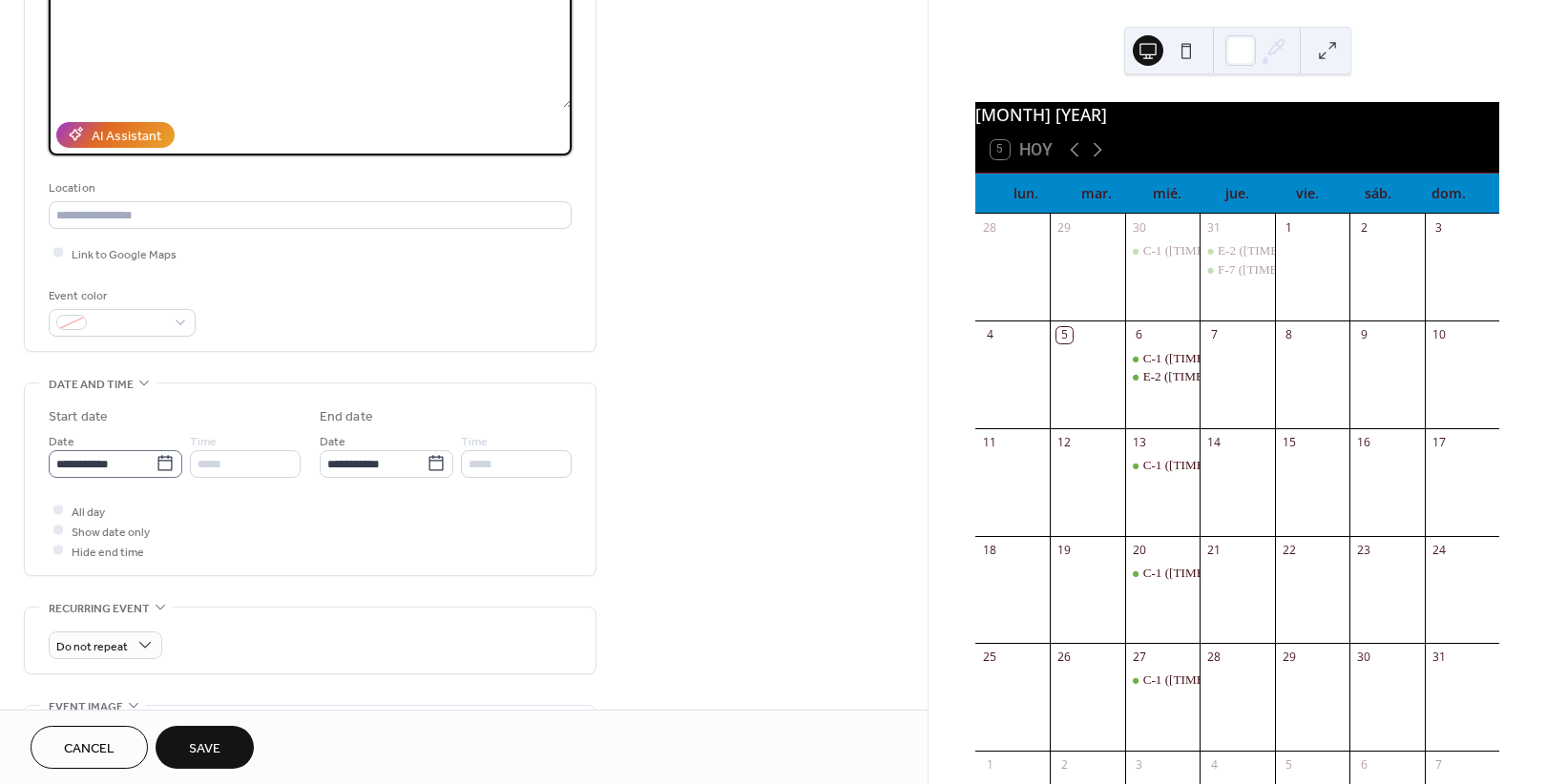 type on "**********" 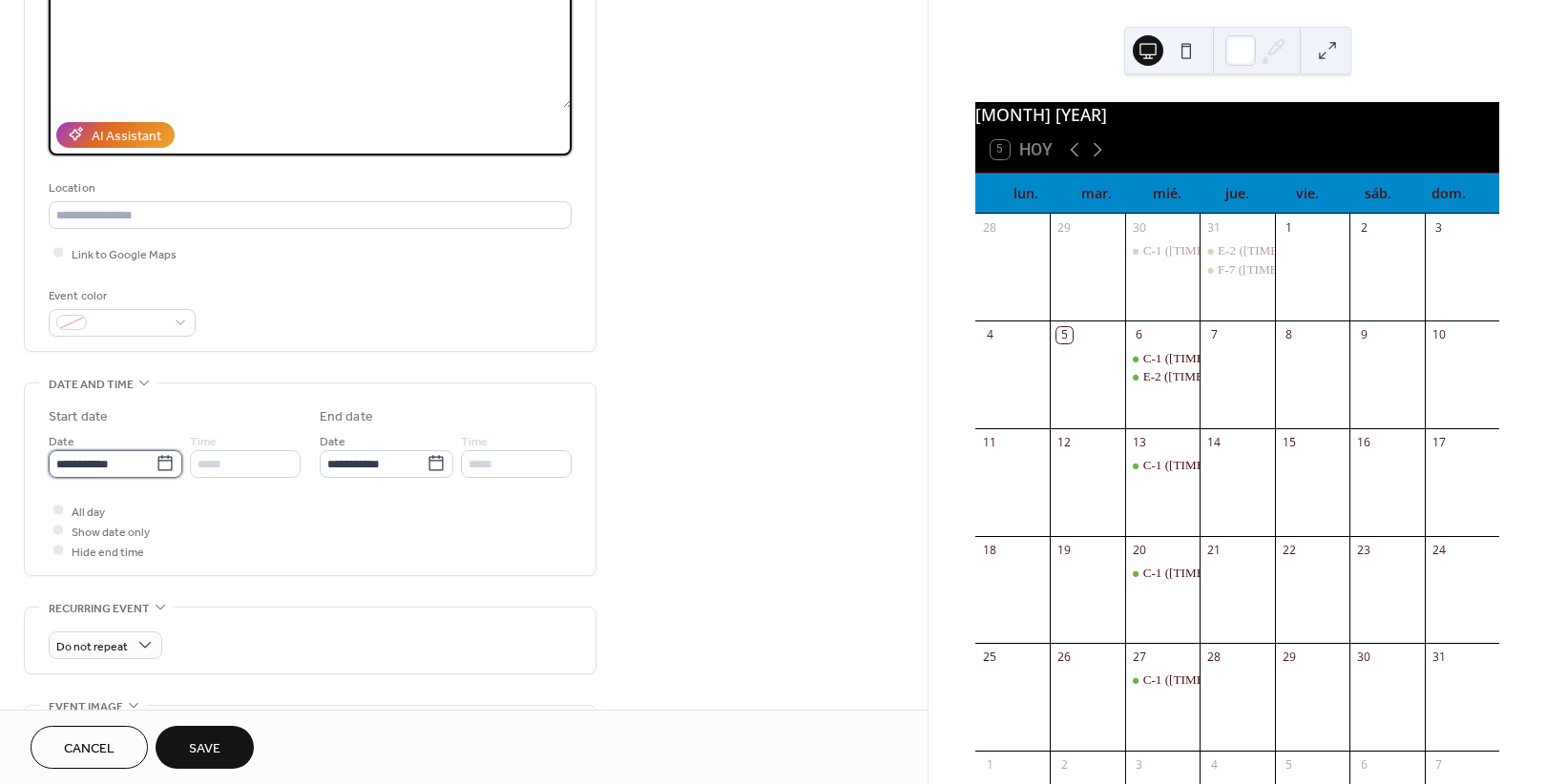click on "**********" at bounding box center [102, 464] 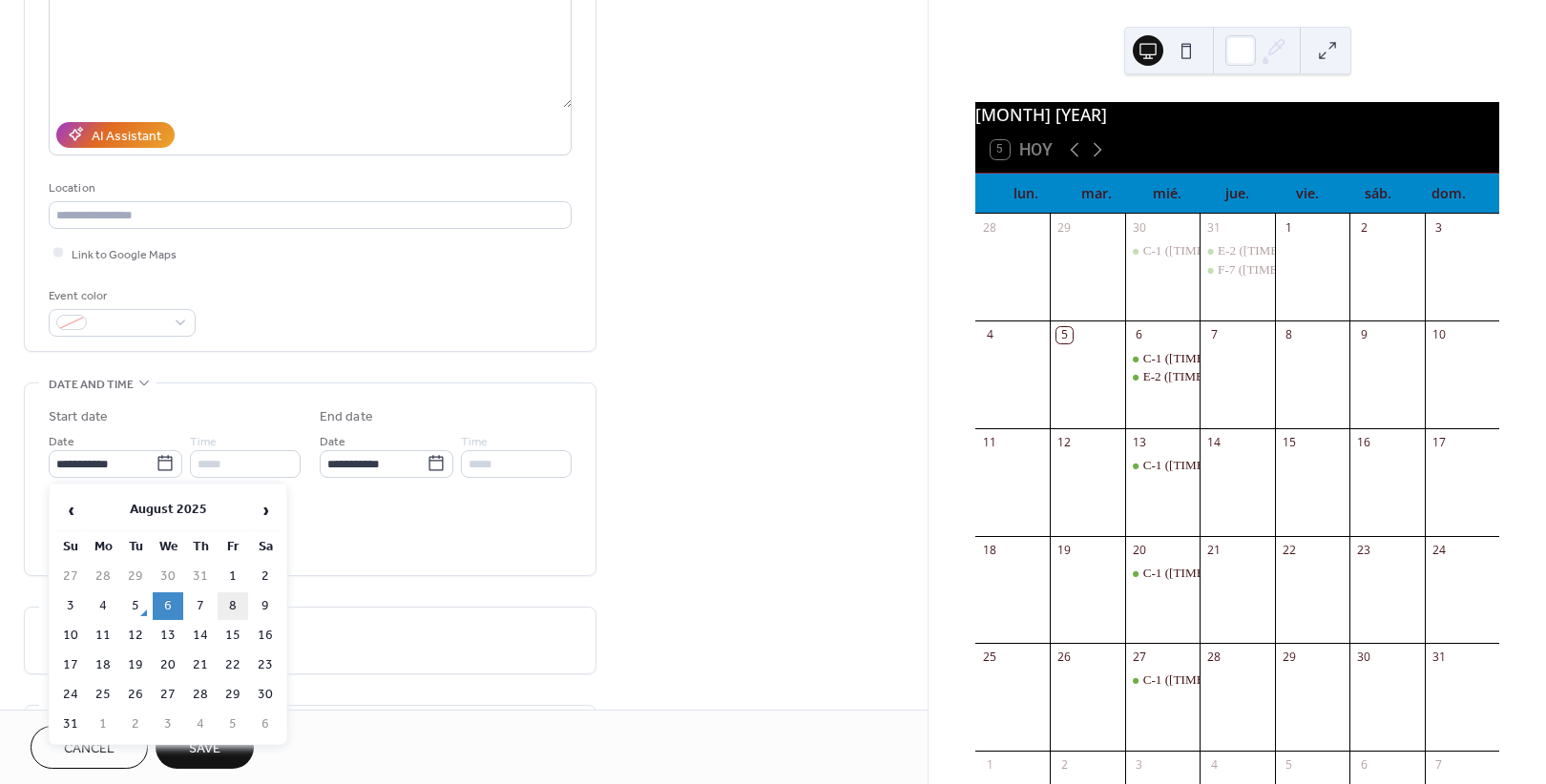 click on "8" at bounding box center (233, 606) 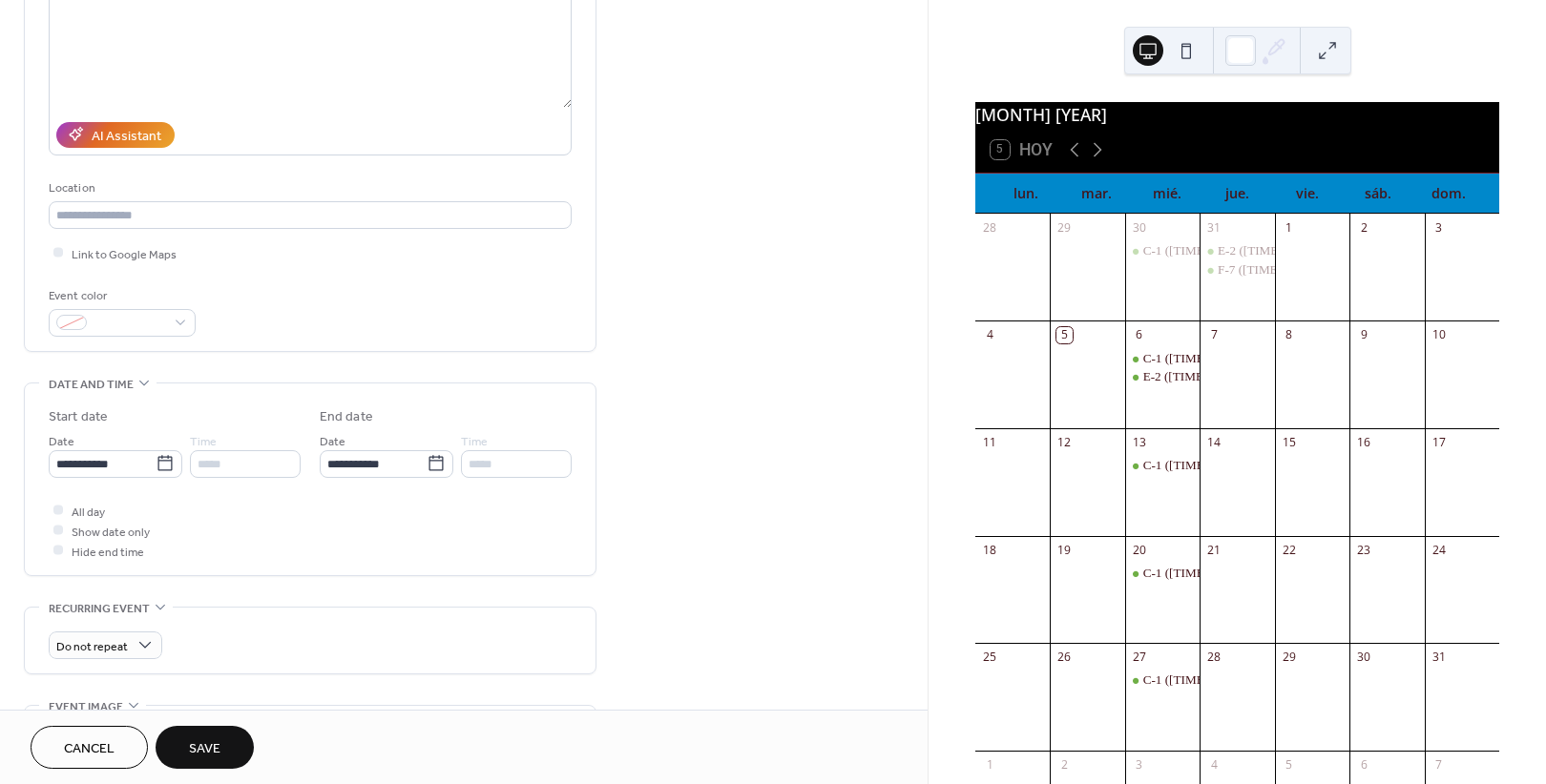 click on "Save" at bounding box center [204, 749] 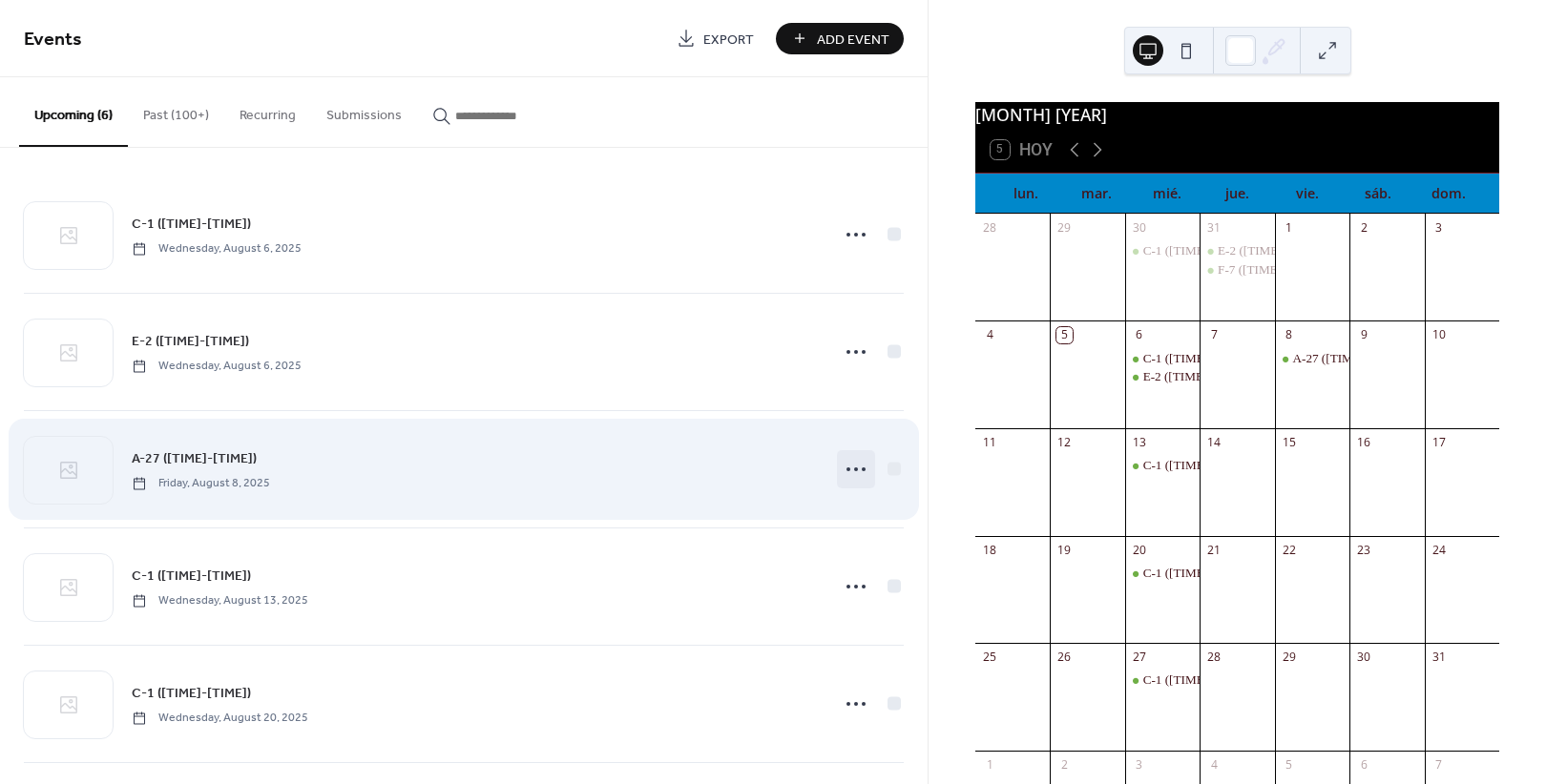 click 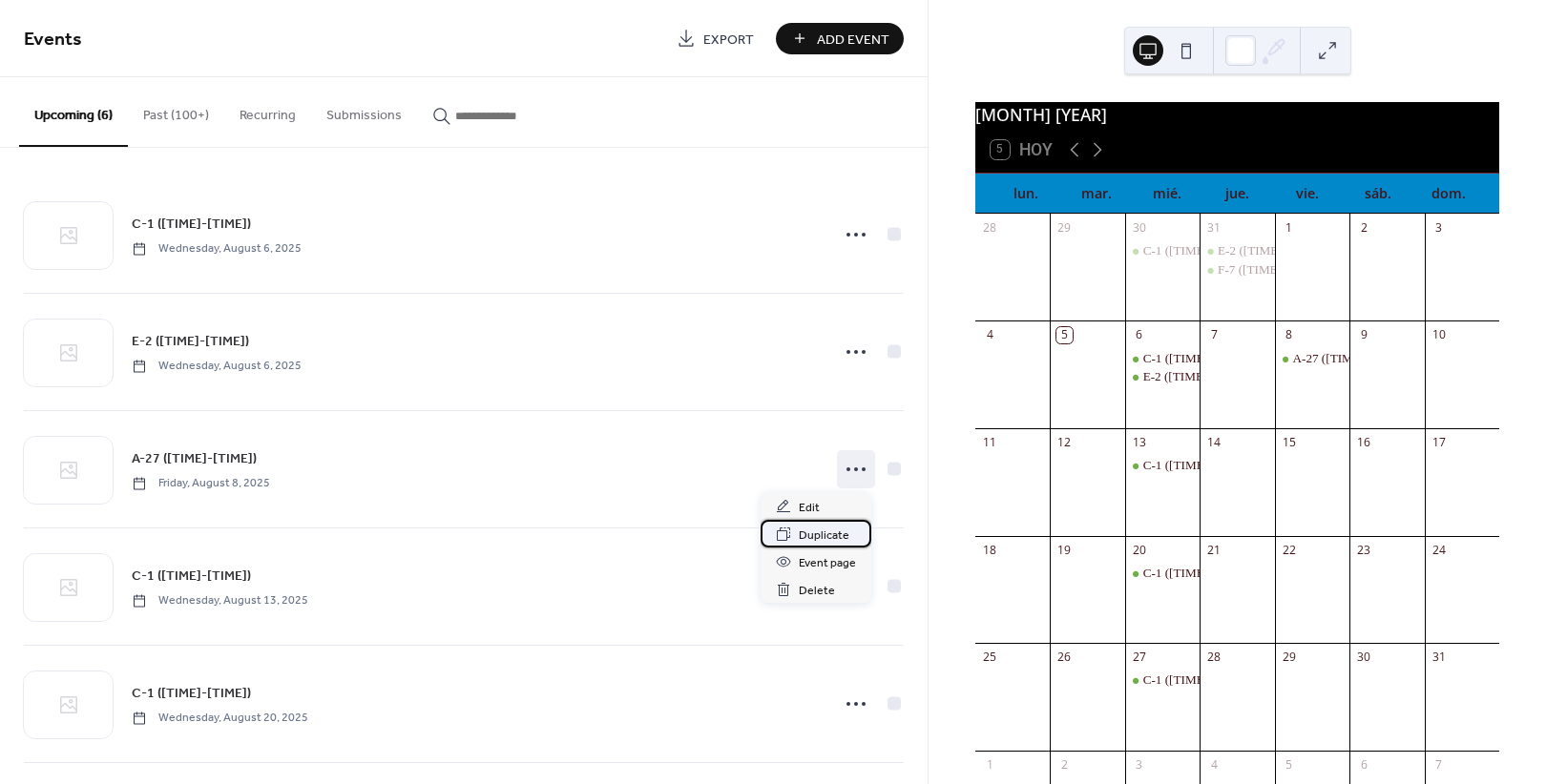 click on "Duplicate" at bounding box center (824, 535) 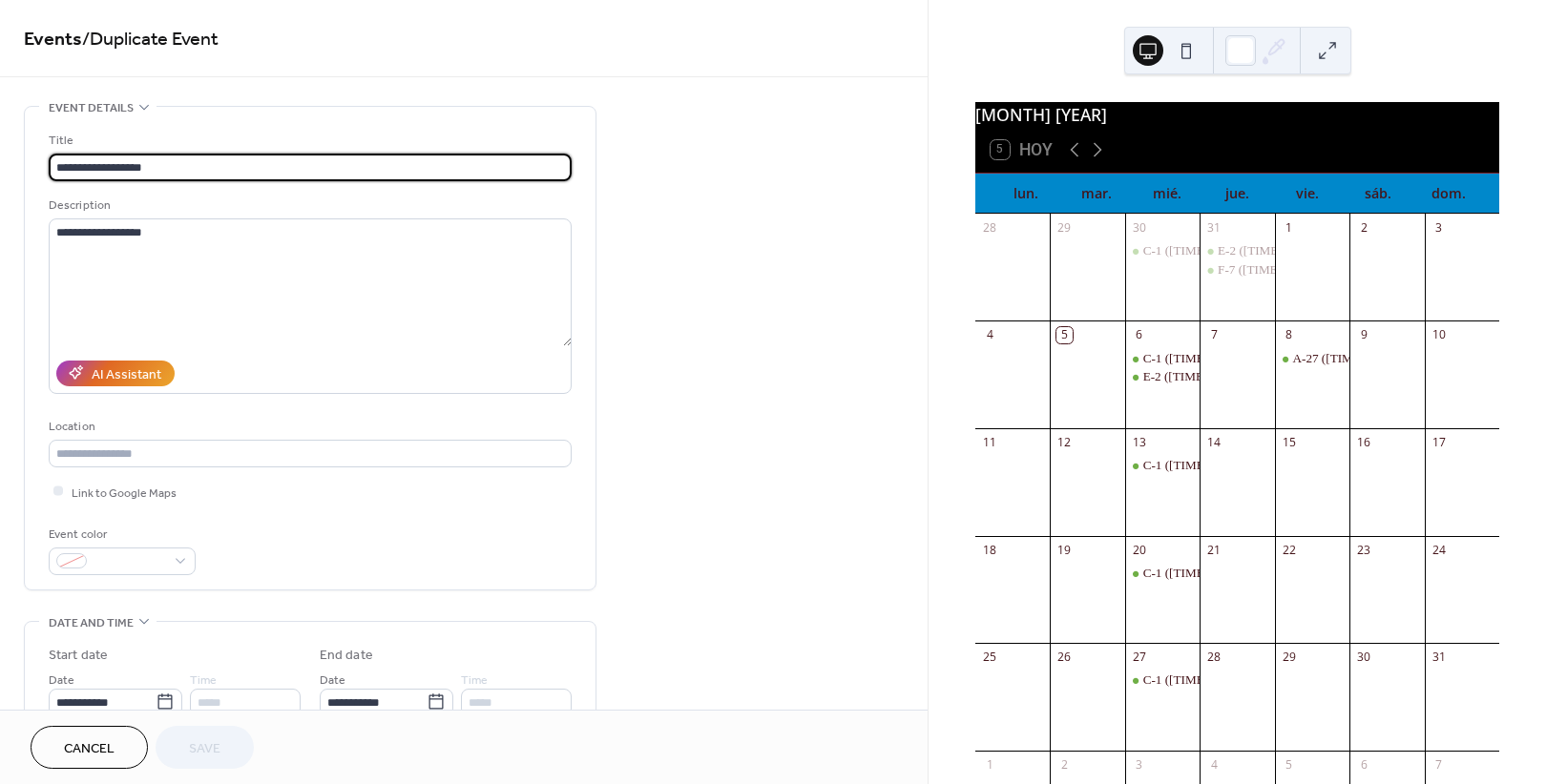 click on "**********" at bounding box center [773, 392] 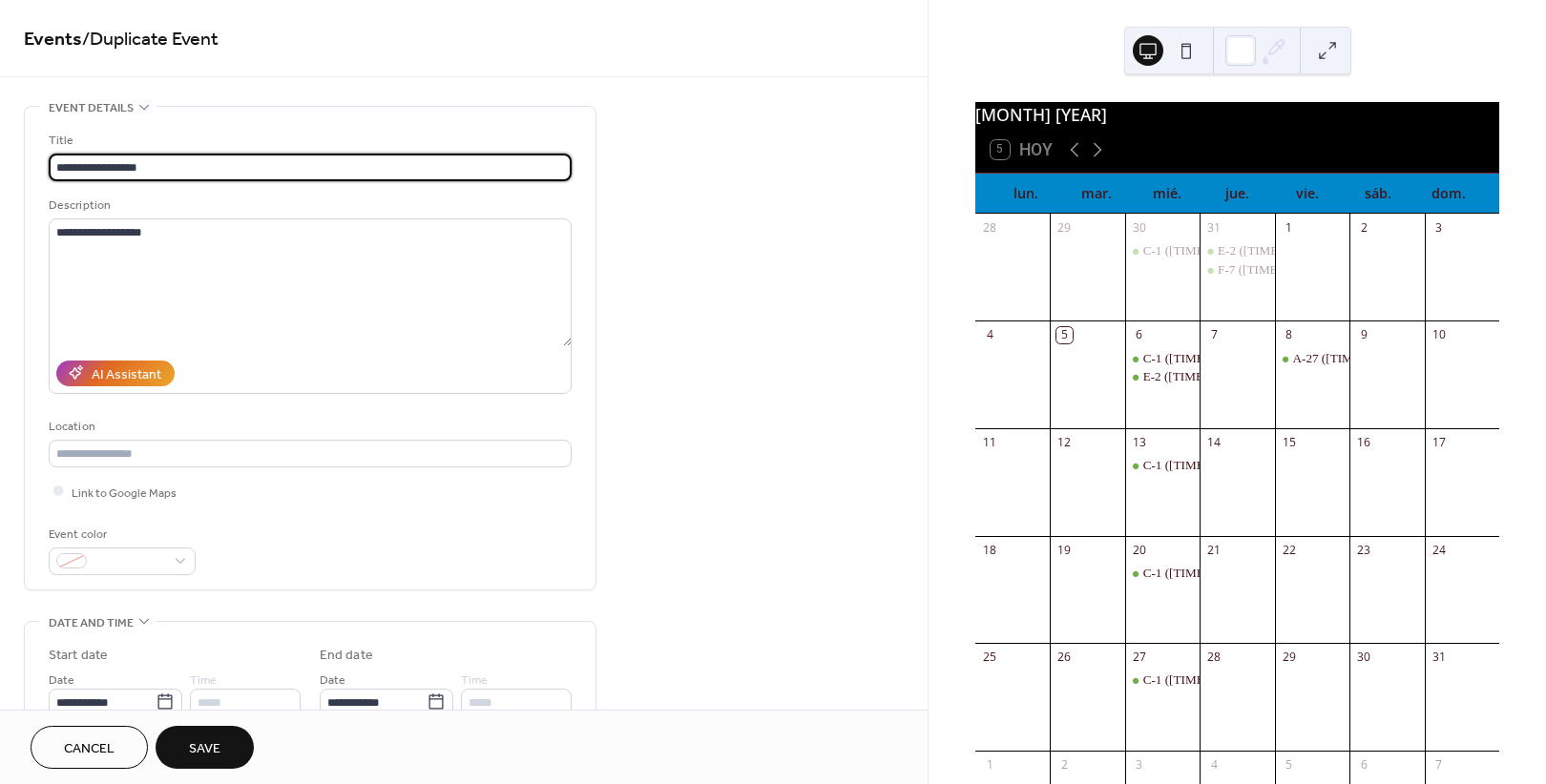 drag, startPoint x: 200, startPoint y: 160, endPoint x: -3, endPoint y: 138, distance: 204.18864 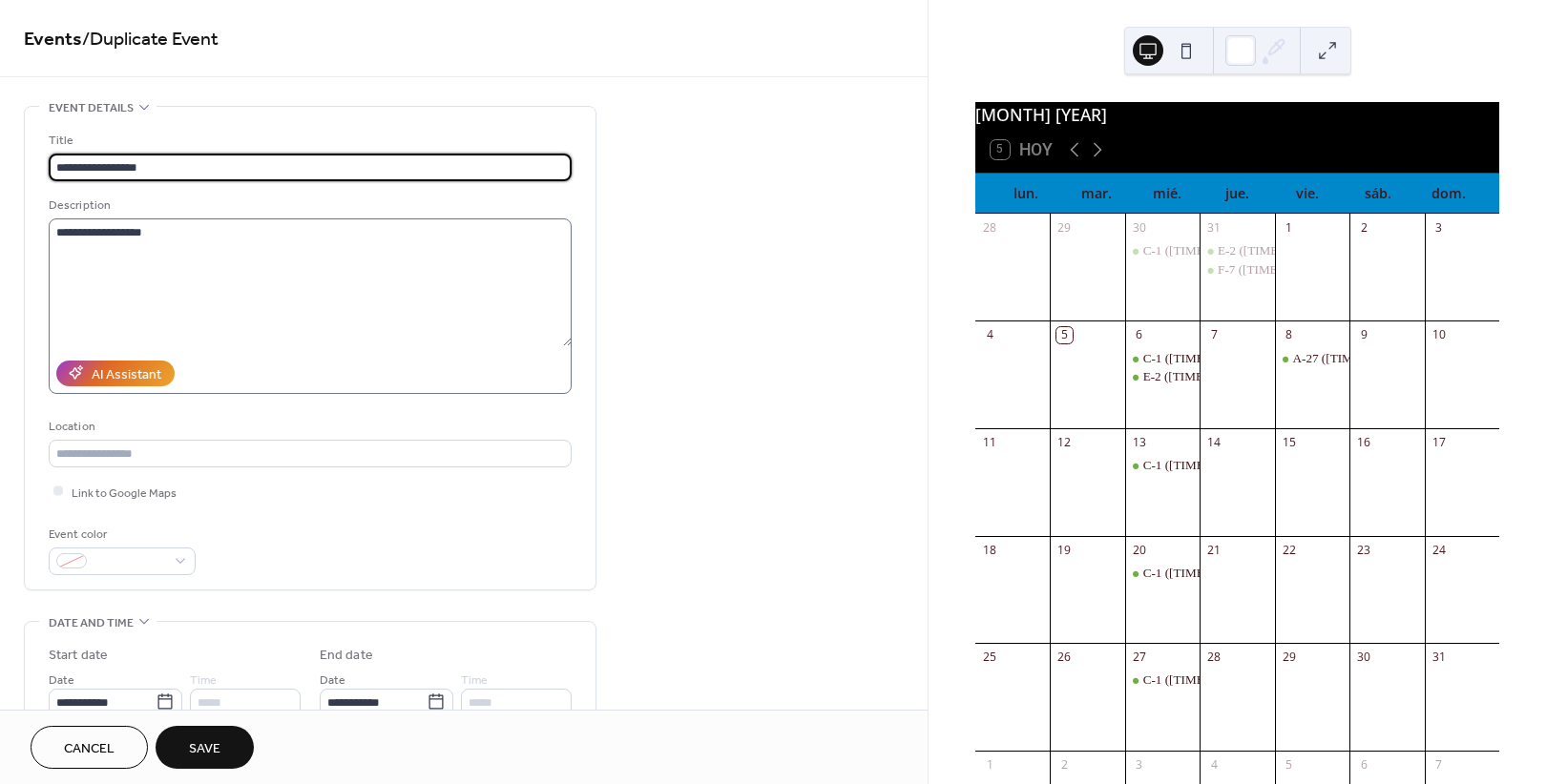 type on "**********" 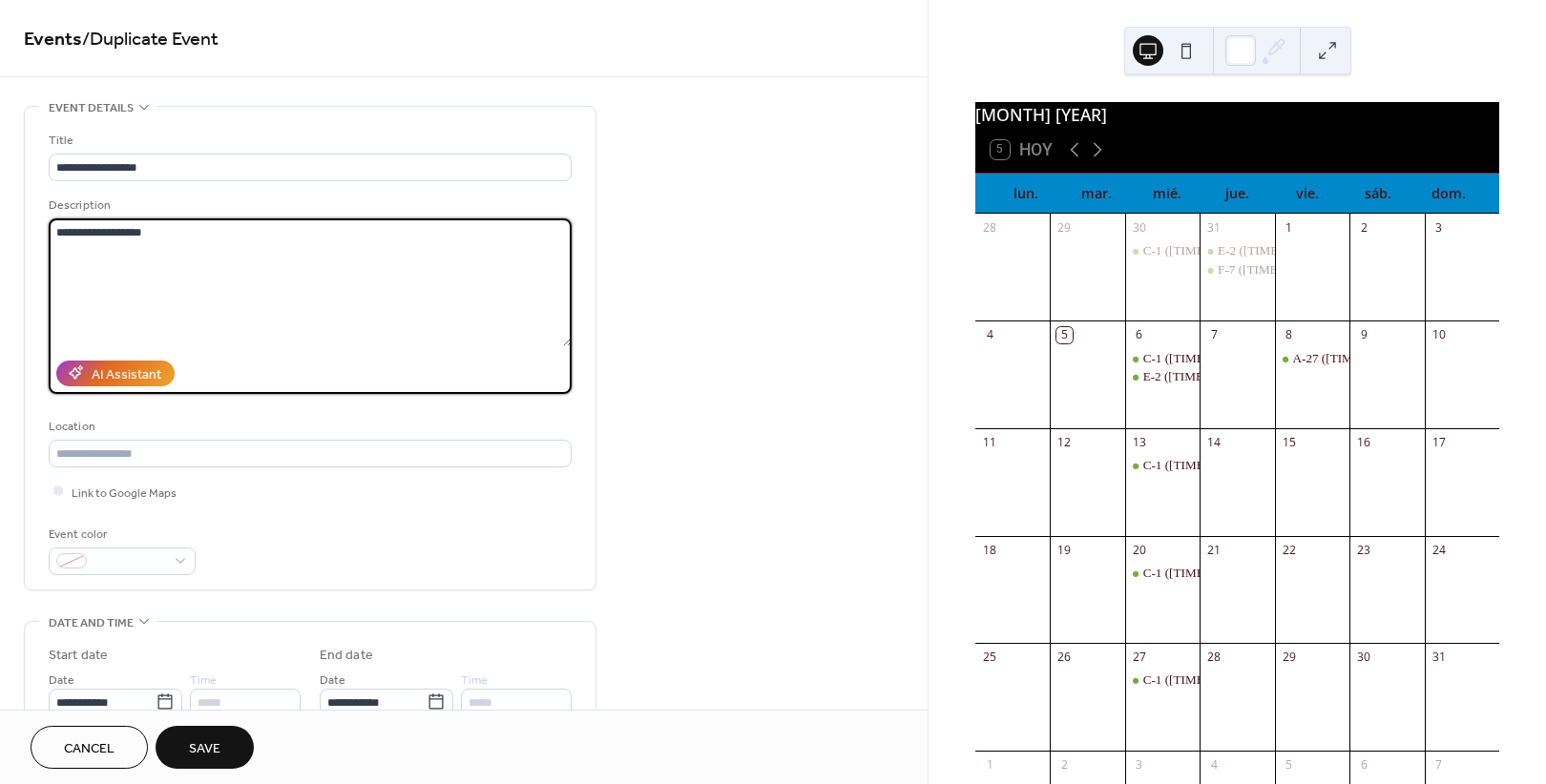 drag, startPoint x: 218, startPoint y: 230, endPoint x: -28, endPoint y: 206, distance: 247.168 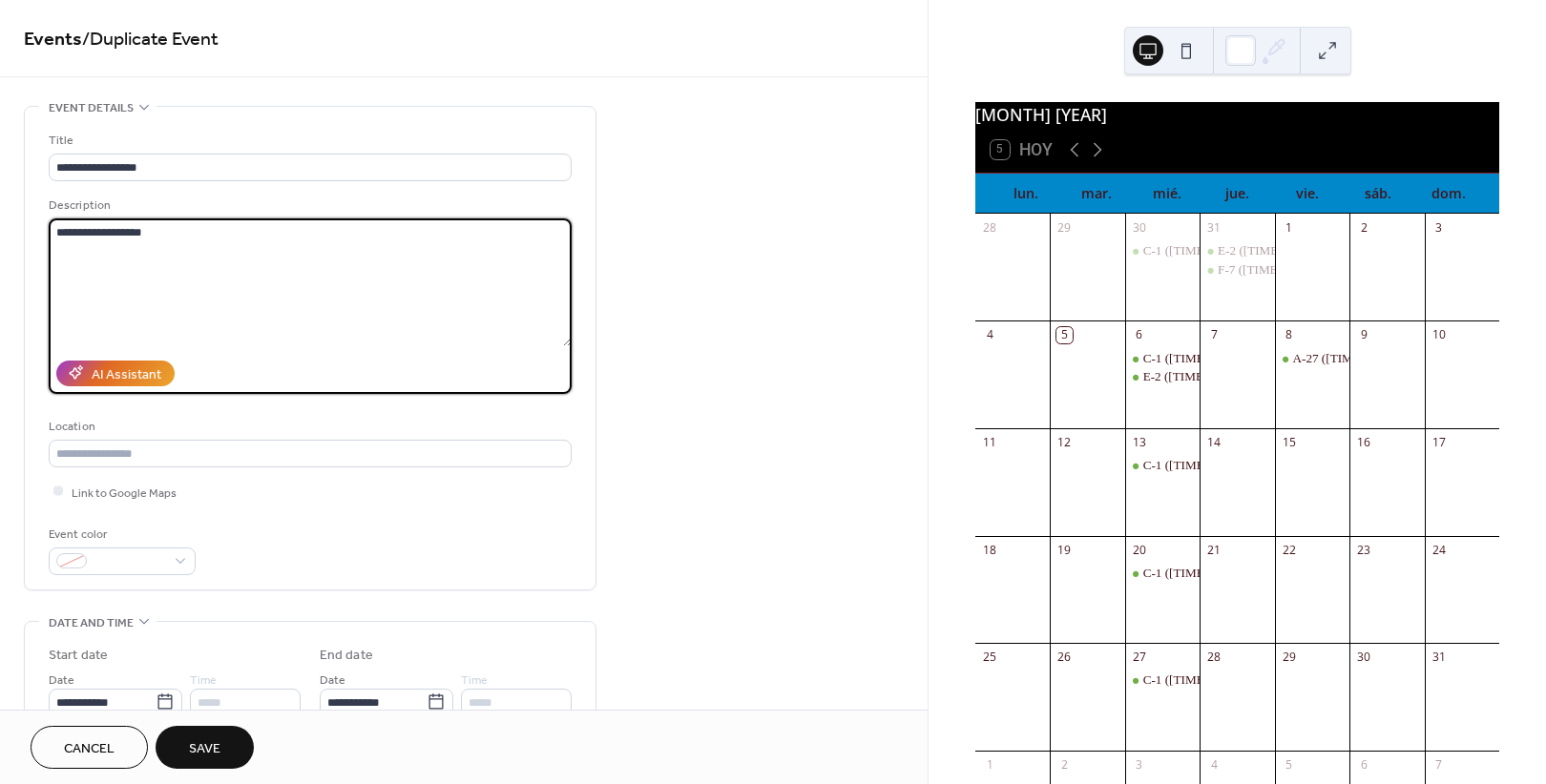 click on "**********" at bounding box center (773, 392) 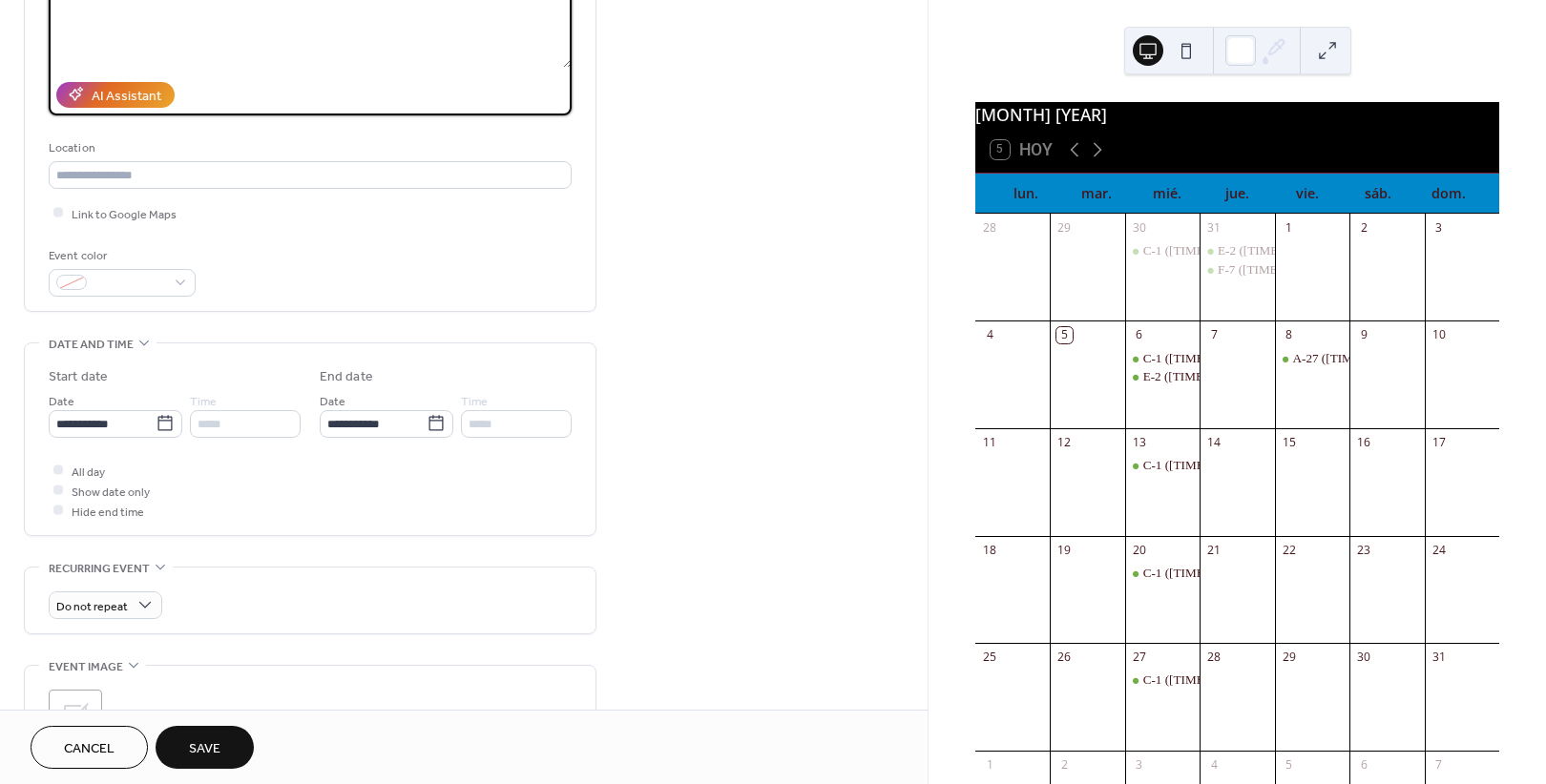 scroll, scrollTop: 358, scrollLeft: 0, axis: vertical 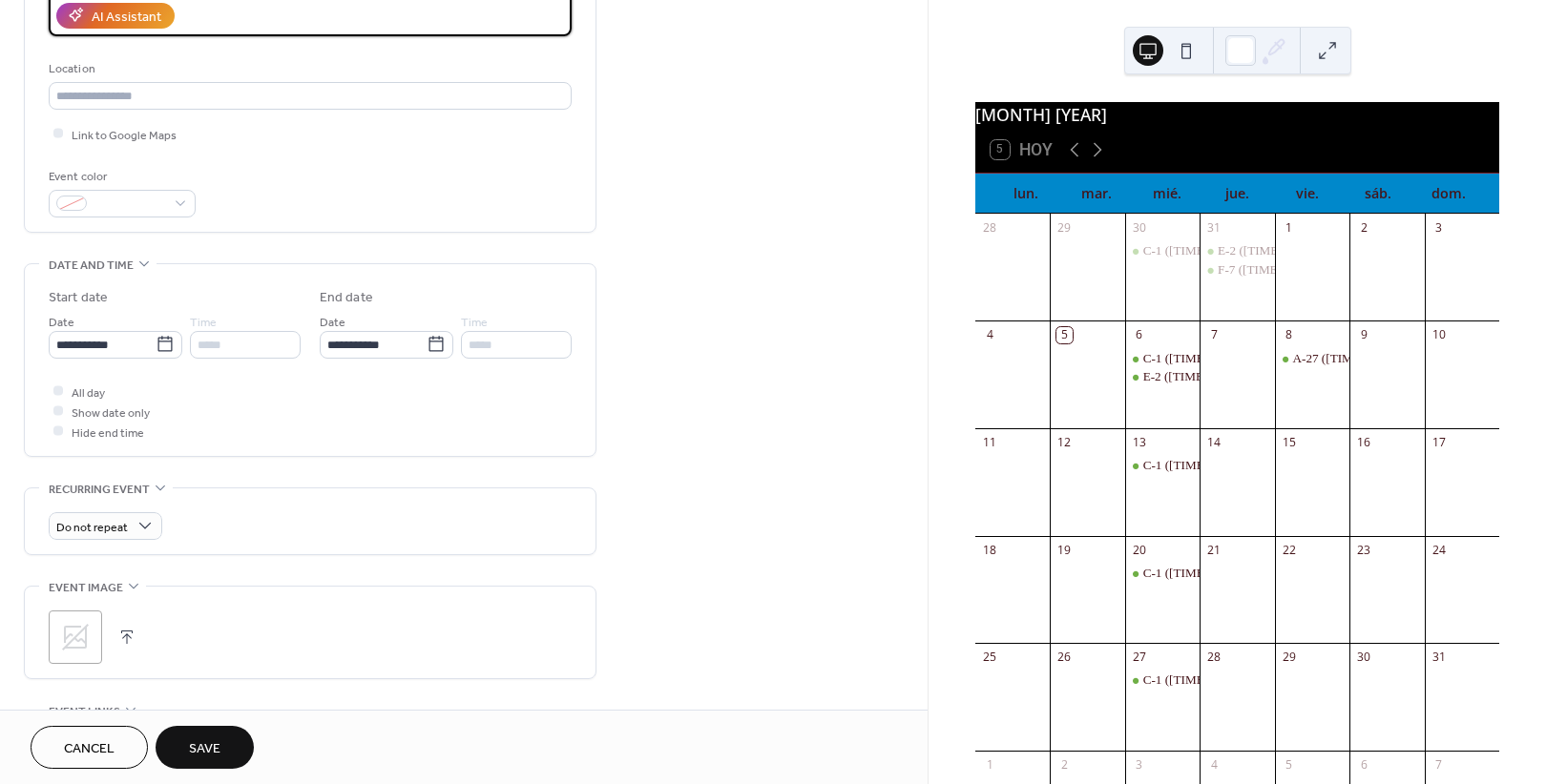 type on "**********" 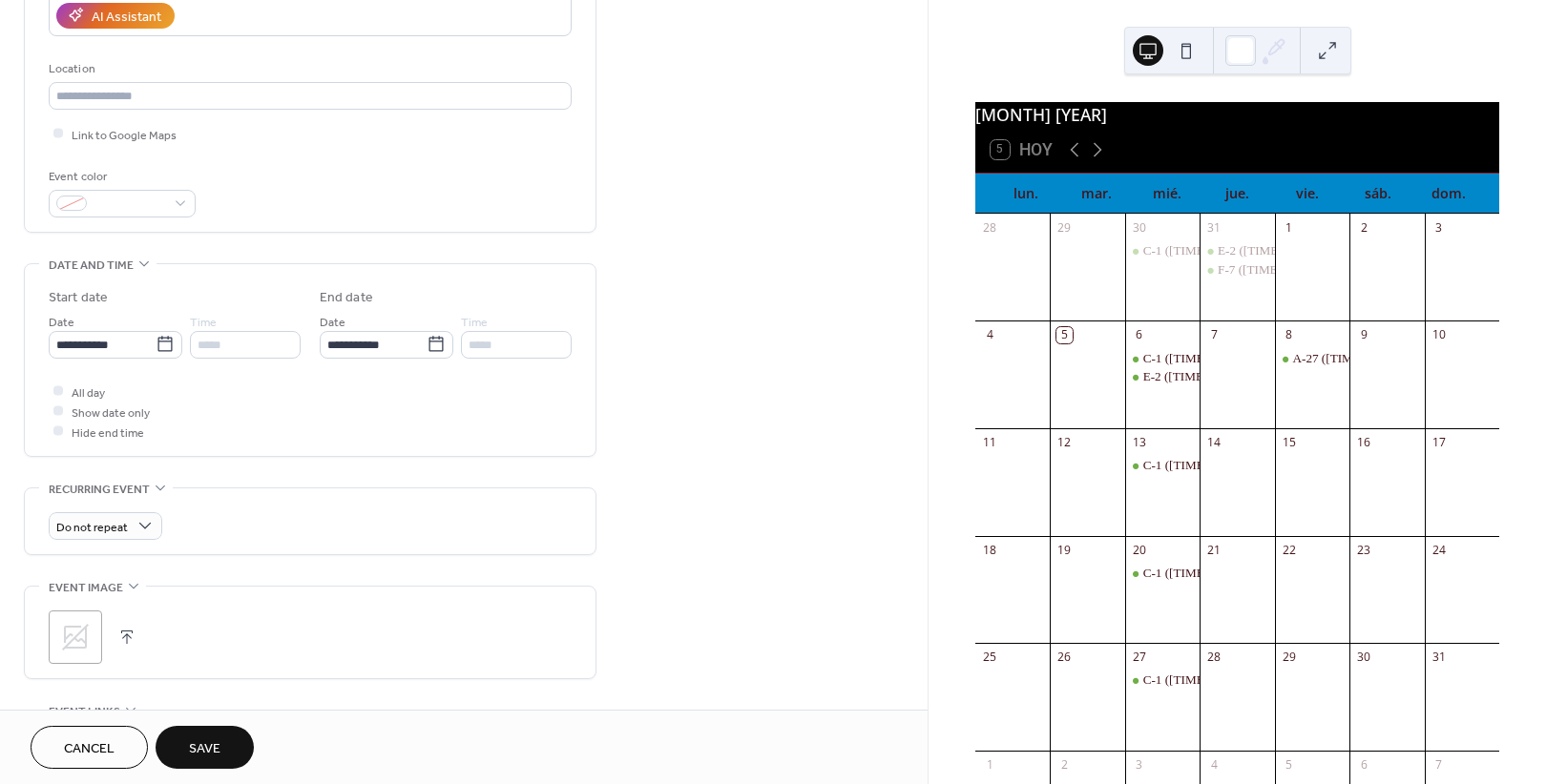 click on "Save" at bounding box center (204, 749) 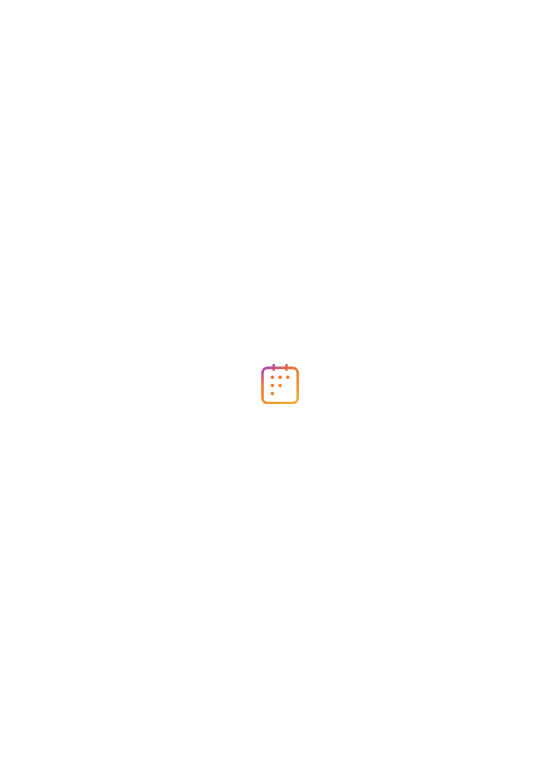 scroll, scrollTop: 0, scrollLeft: 0, axis: both 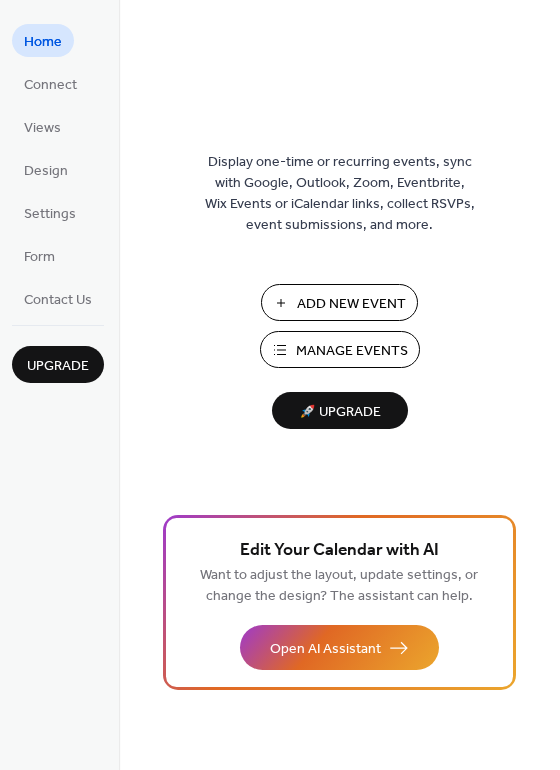 click on "Manage Events" at bounding box center (352, 351) 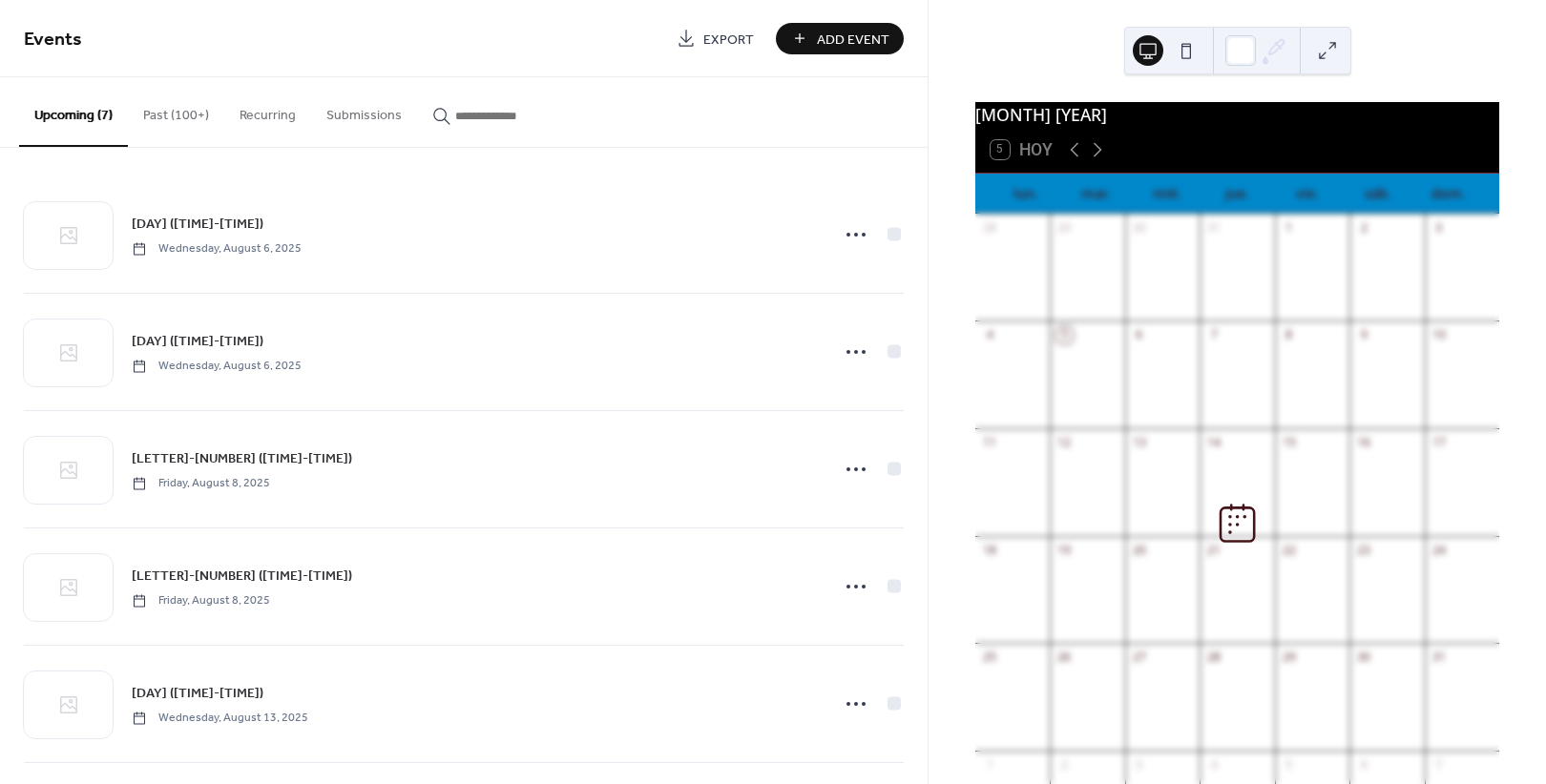 scroll, scrollTop: 0, scrollLeft: 0, axis: both 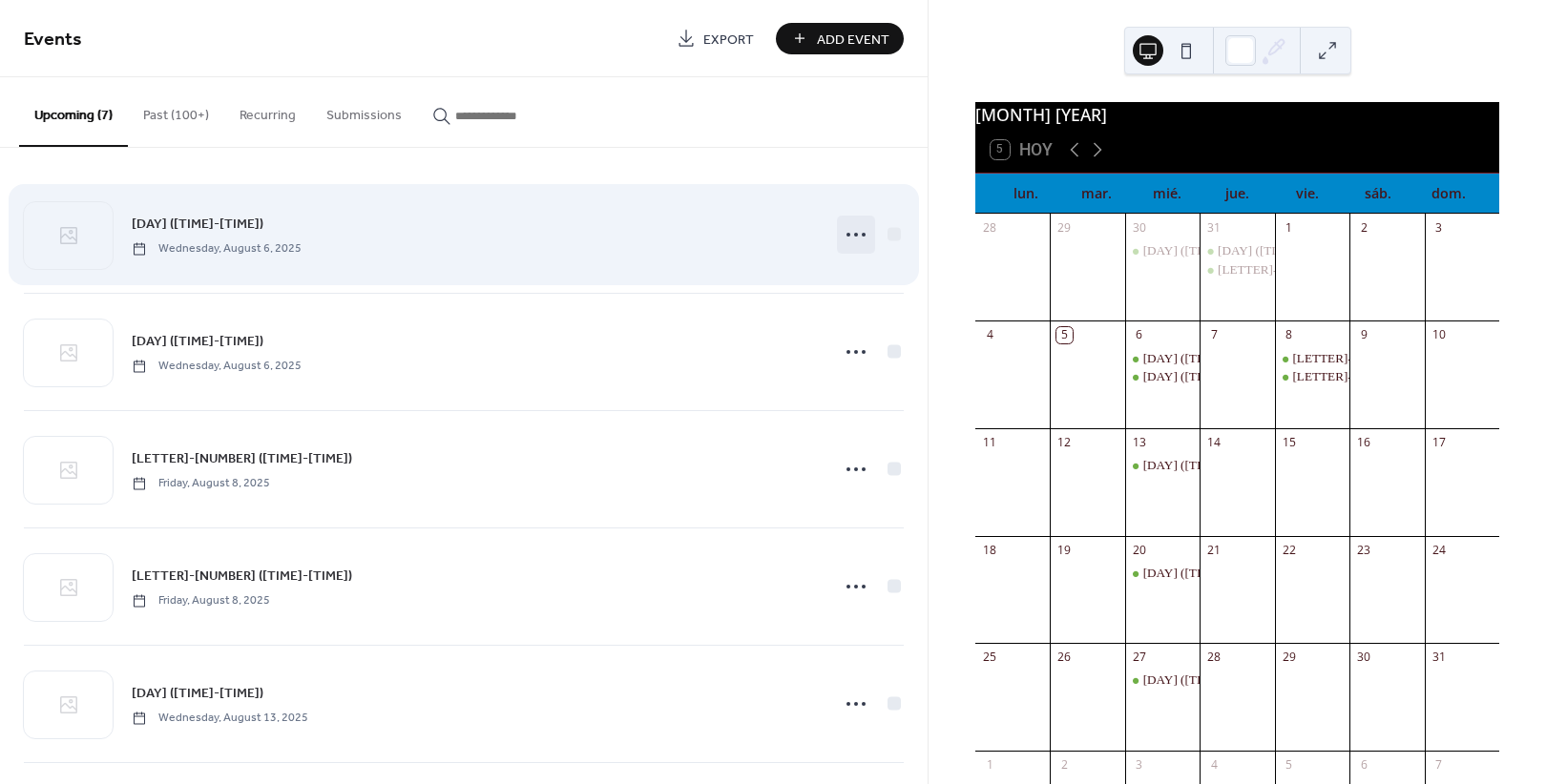 click 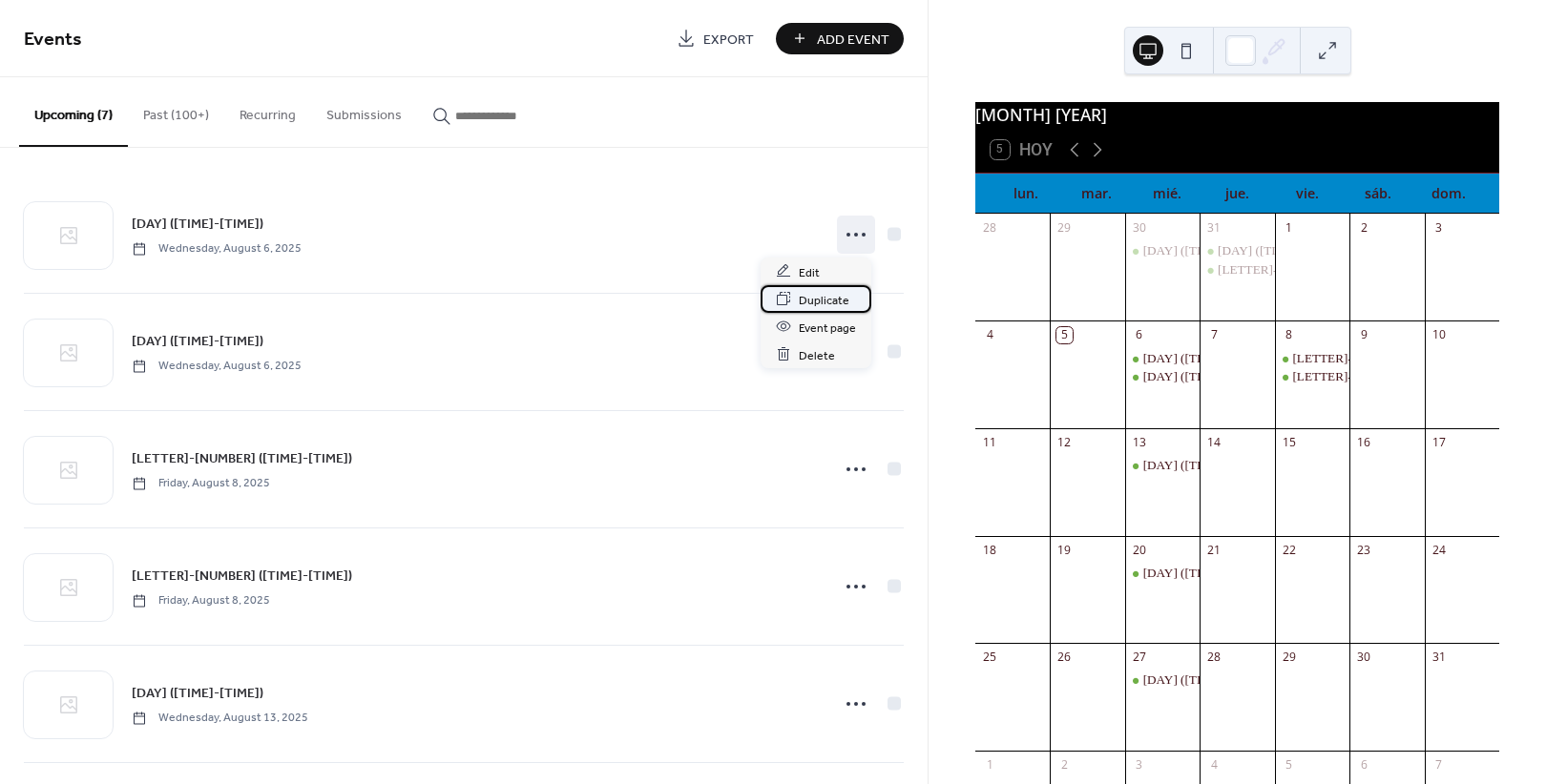 click on "Duplicate" at bounding box center (824, 299) 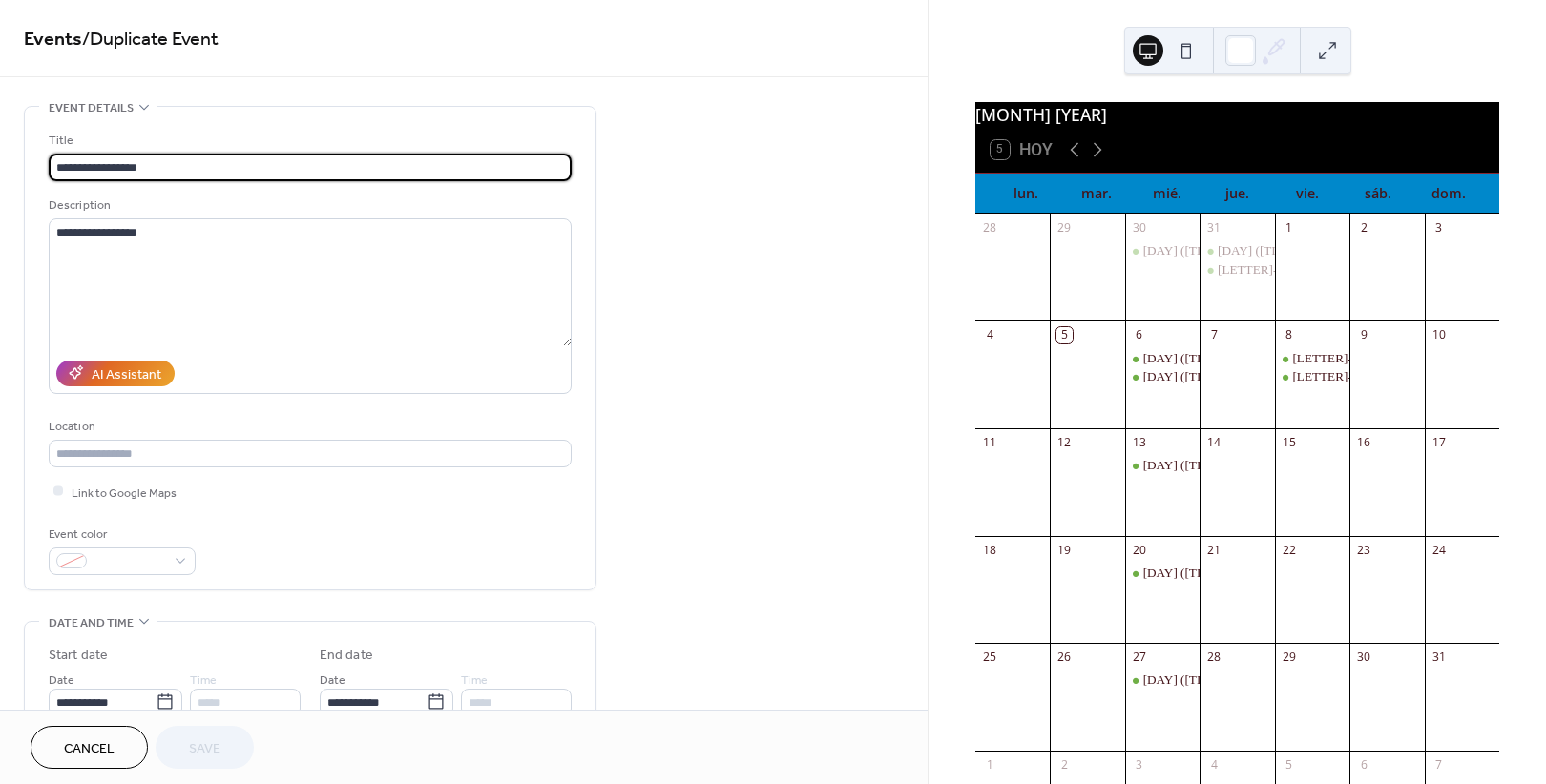 drag, startPoint x: 73, startPoint y: 167, endPoint x: -86, endPoint y: 169, distance: 159.01258 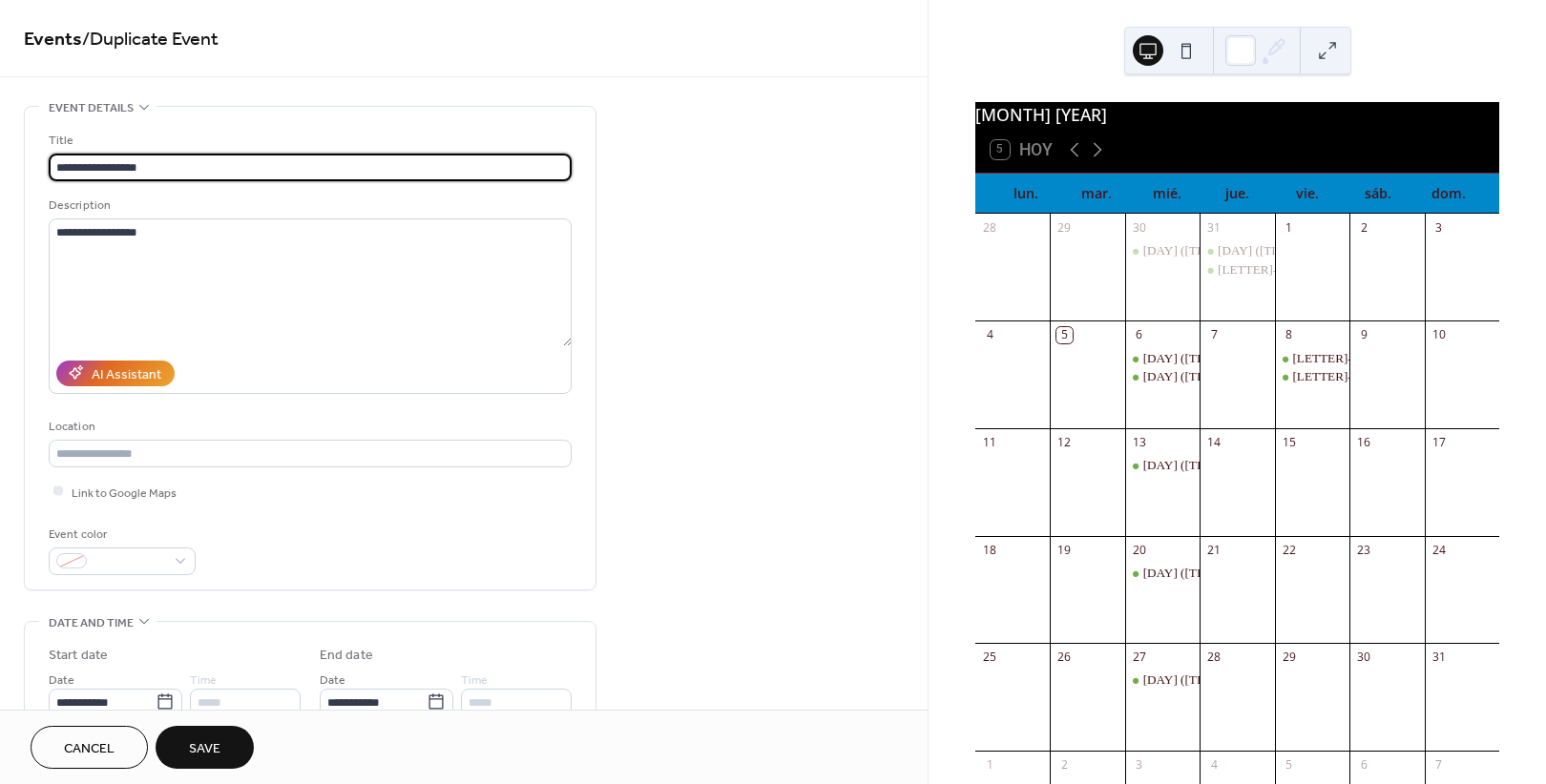 drag, startPoint x: 184, startPoint y: 168, endPoint x: -8, endPoint y: 176, distance: 192.16659 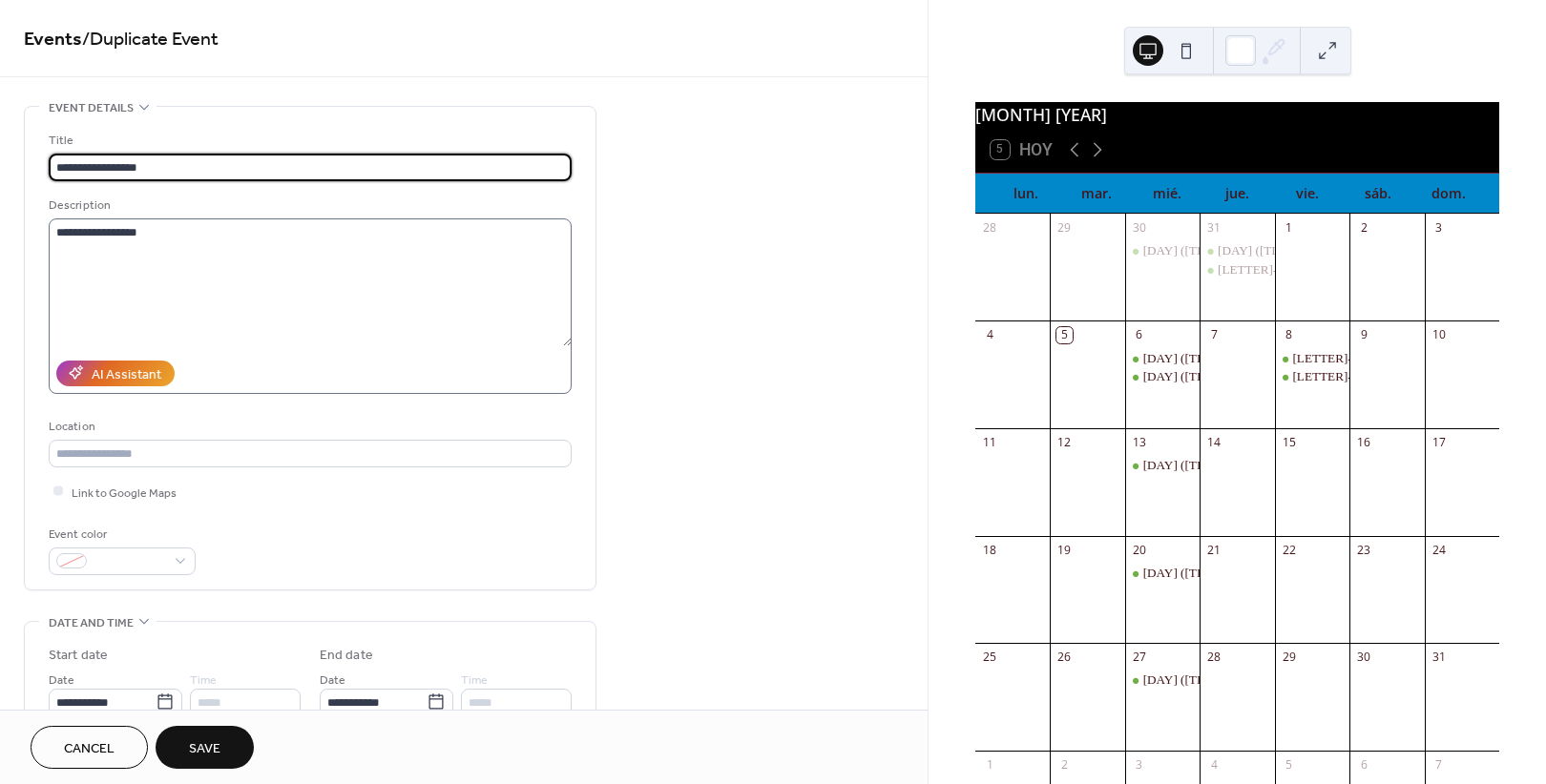 type on "**********" 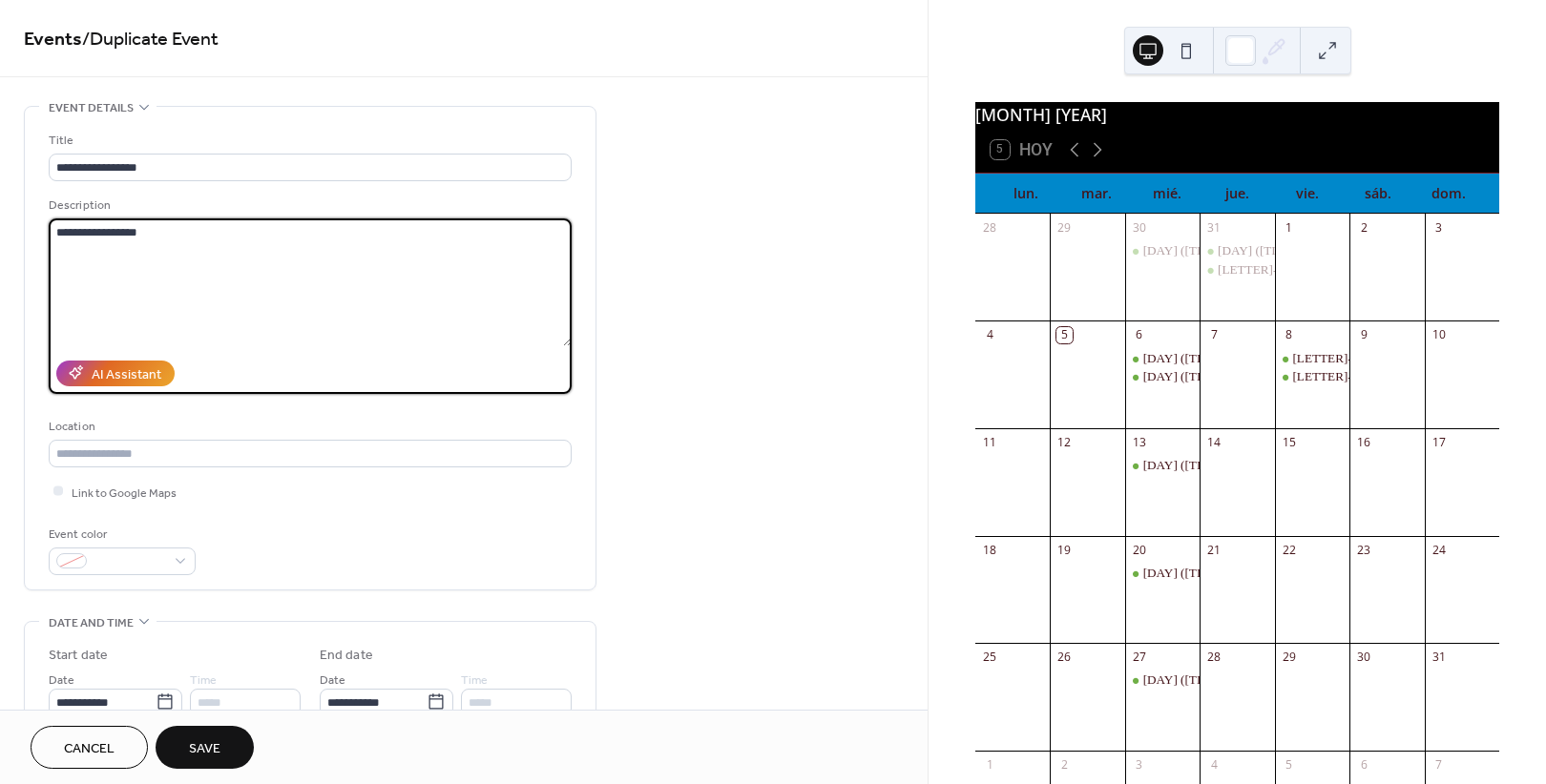 drag, startPoint x: 207, startPoint y: 233, endPoint x: -61, endPoint y: 235, distance: 268.0075 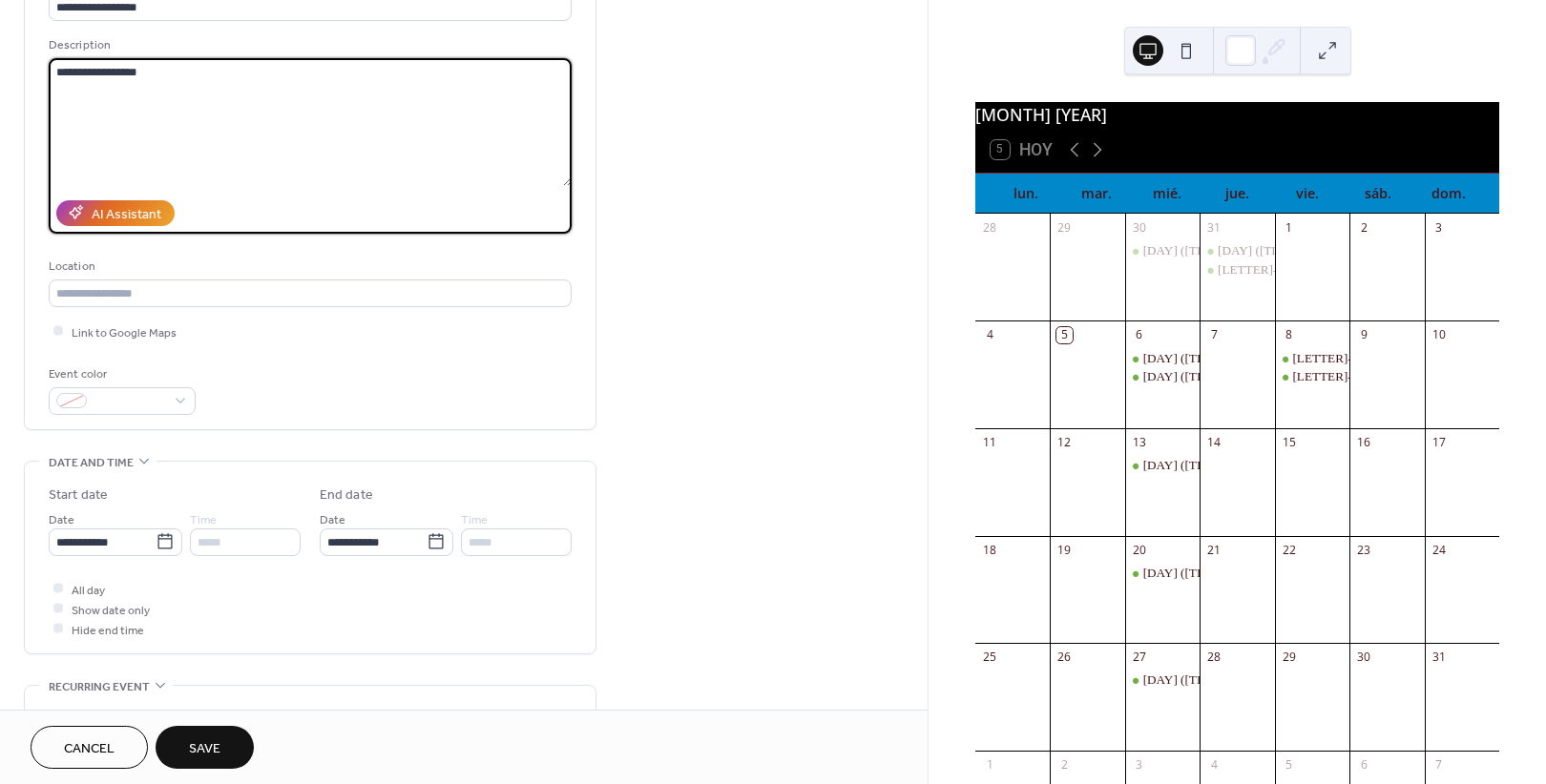 scroll, scrollTop: 238, scrollLeft: 0, axis: vertical 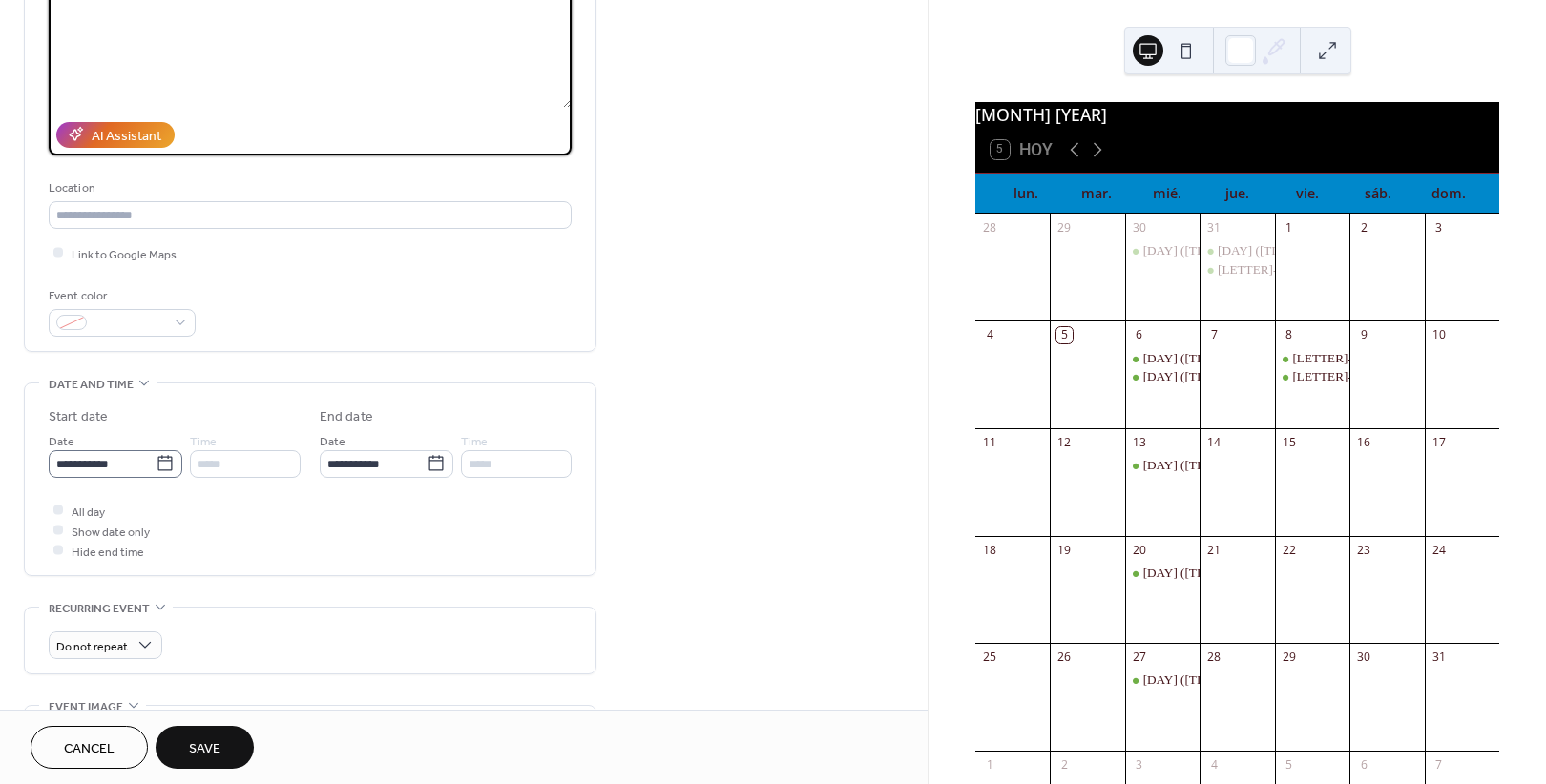 type on "**********" 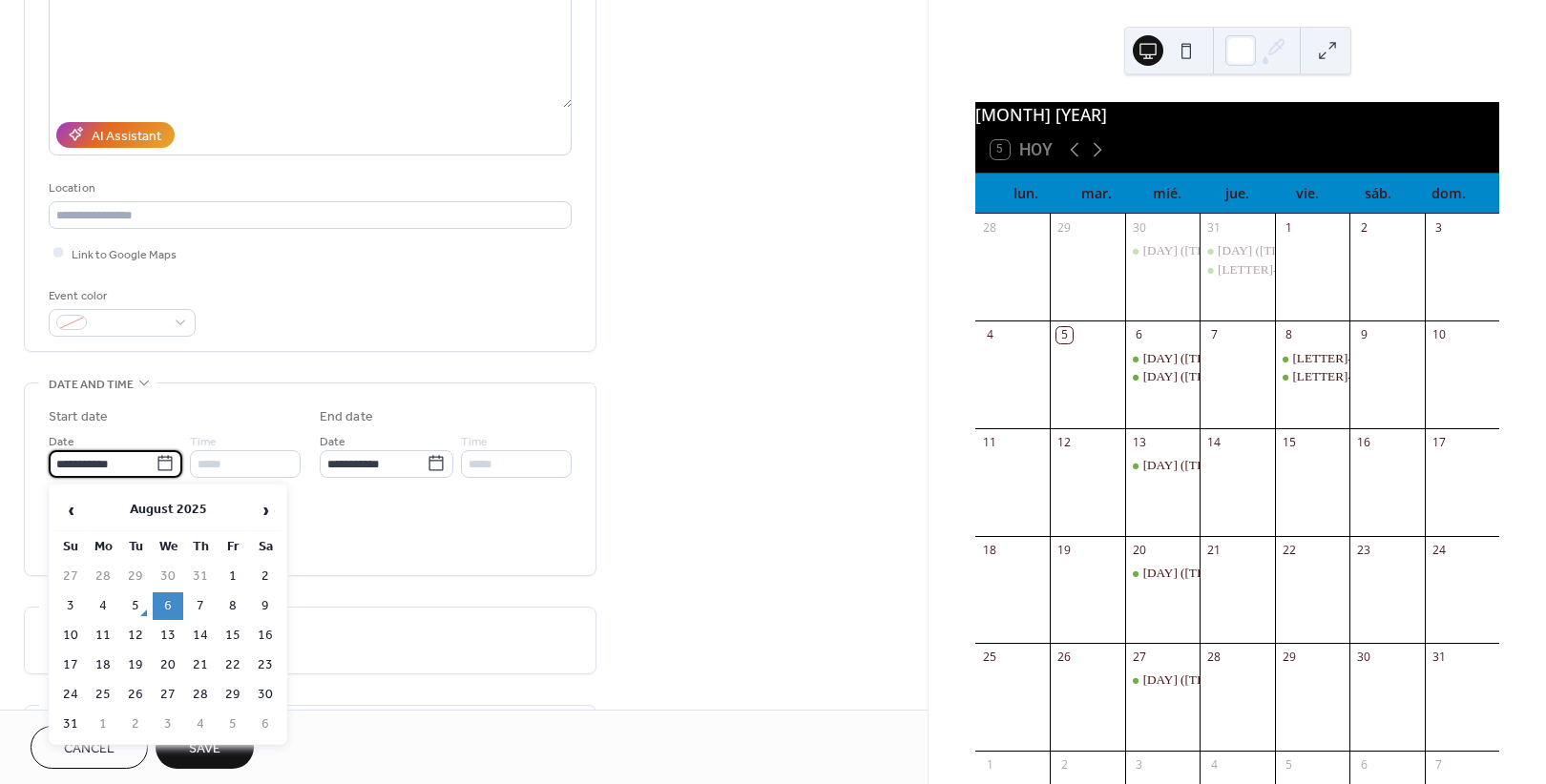 click on "**********" at bounding box center [102, 464] 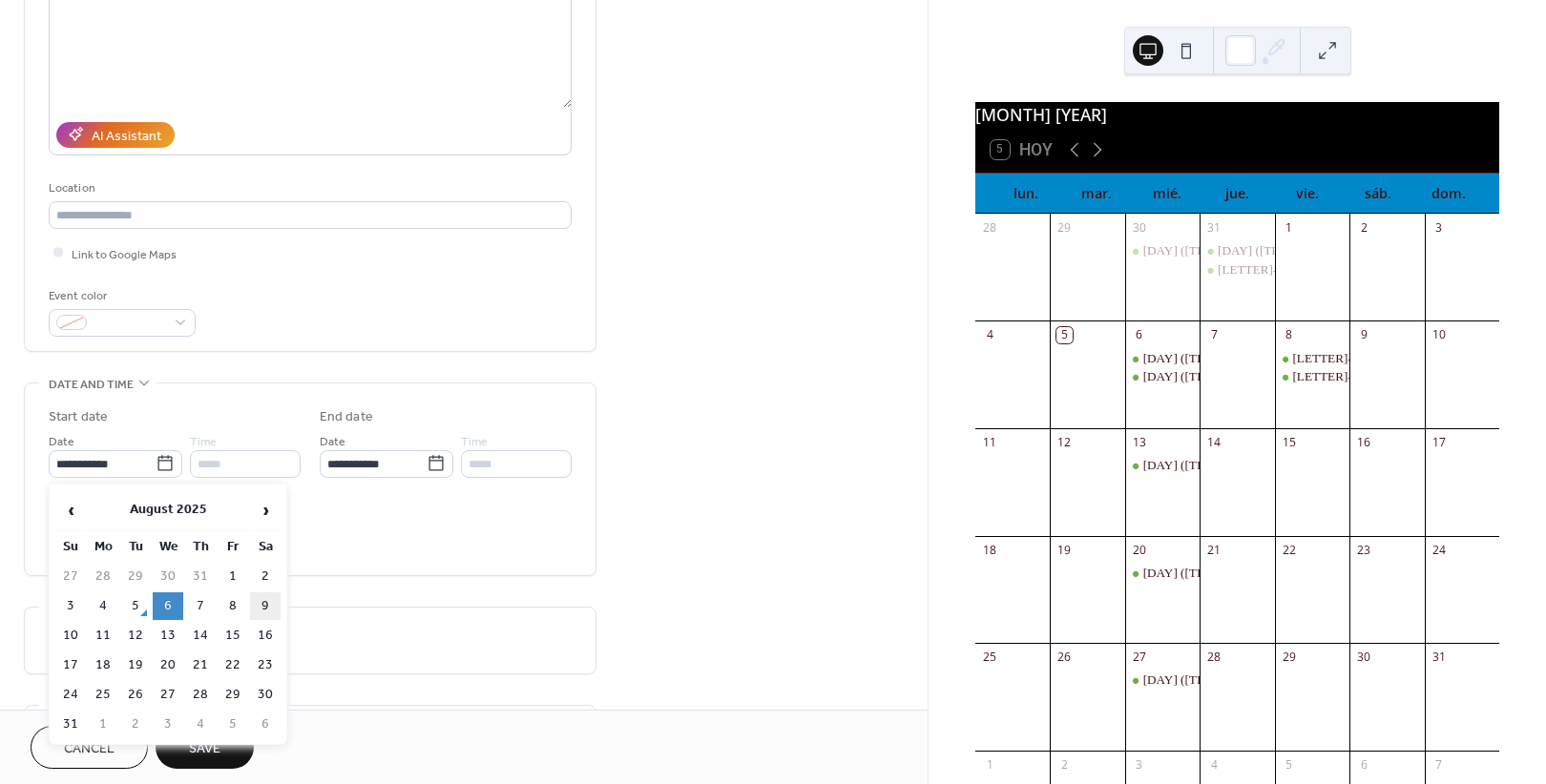 click on "9" at bounding box center (265, 606) 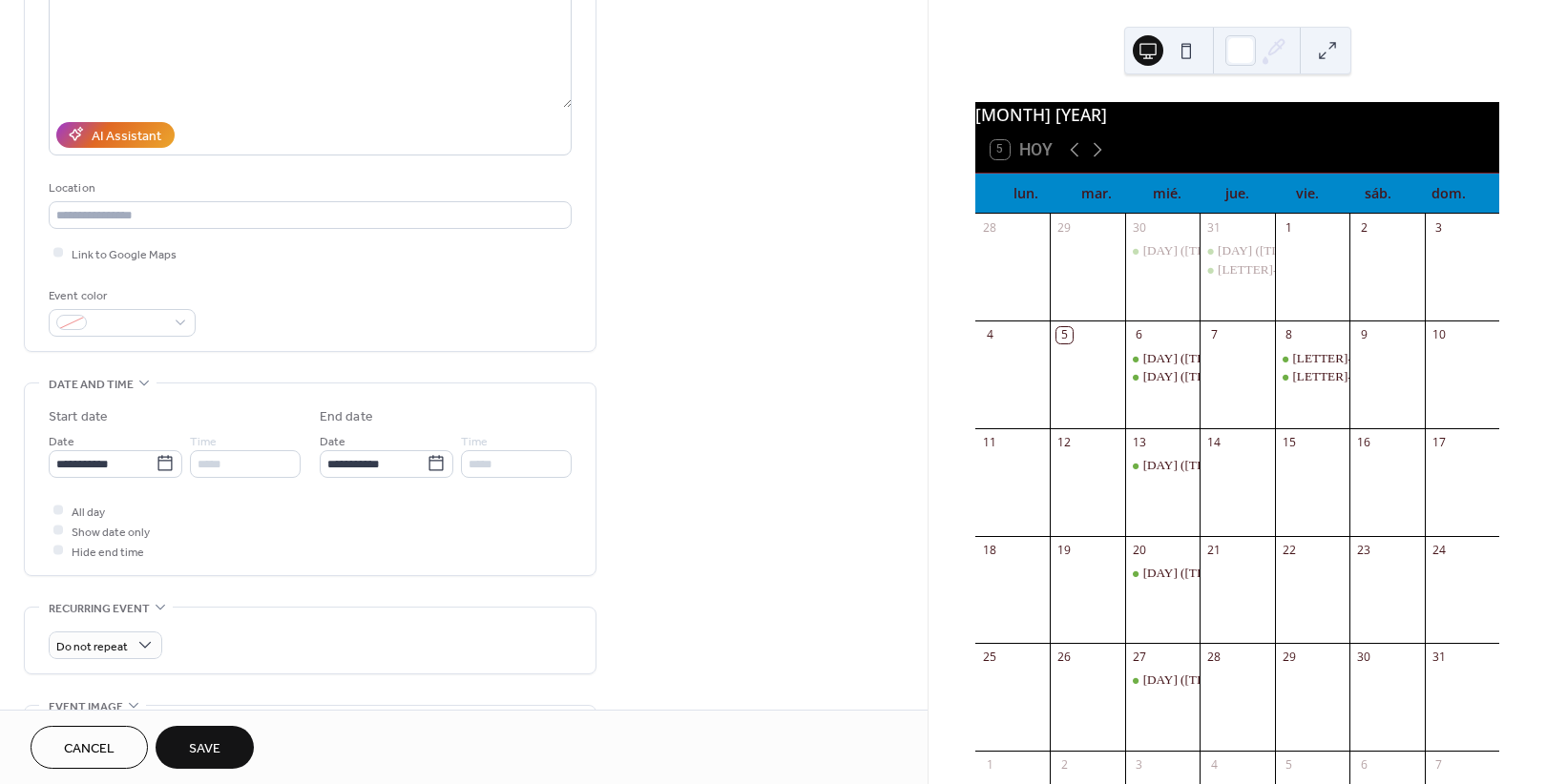 click on "Save" at bounding box center (204, 749) 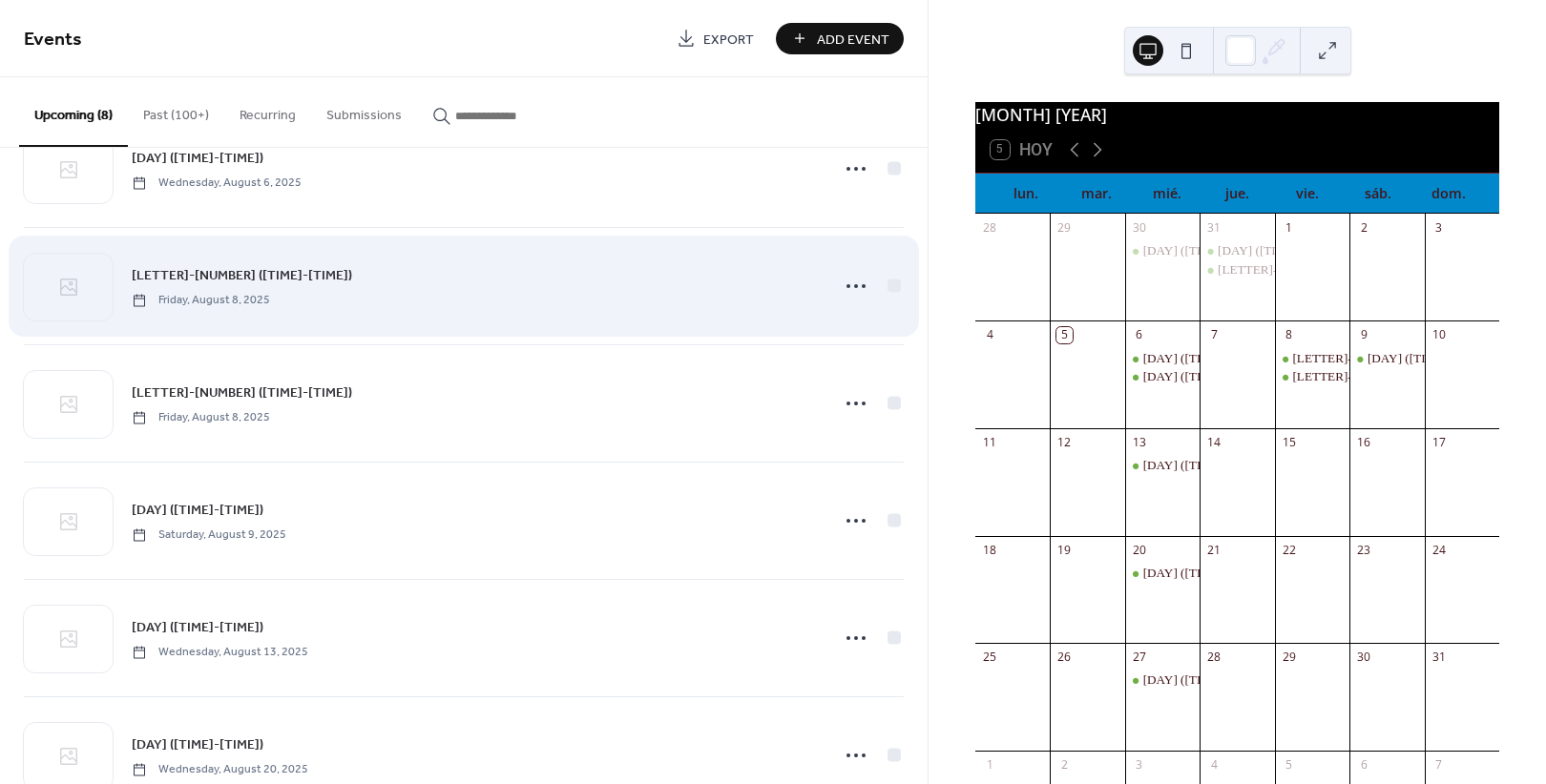 scroll, scrollTop: 238, scrollLeft: 0, axis: vertical 